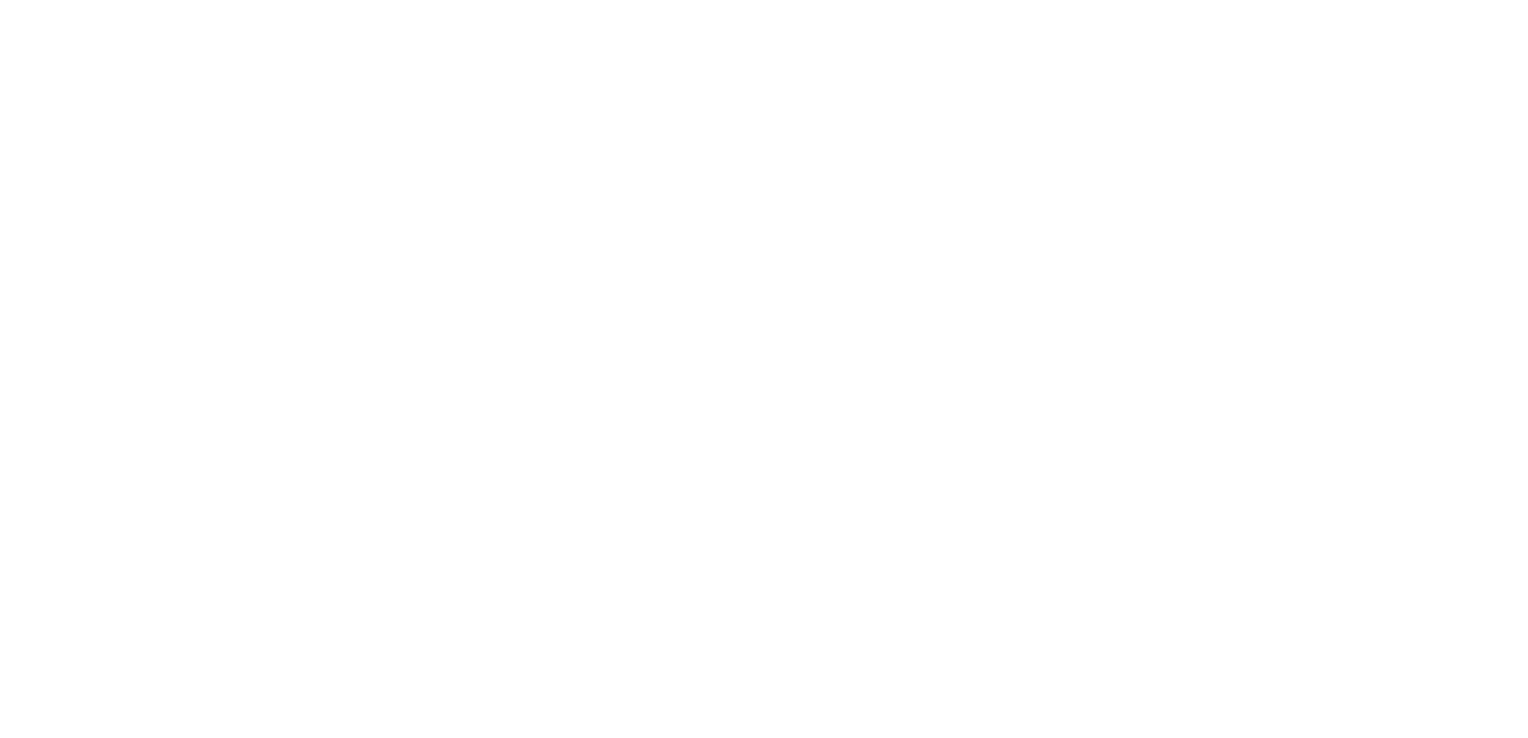 scroll, scrollTop: 0, scrollLeft: 0, axis: both 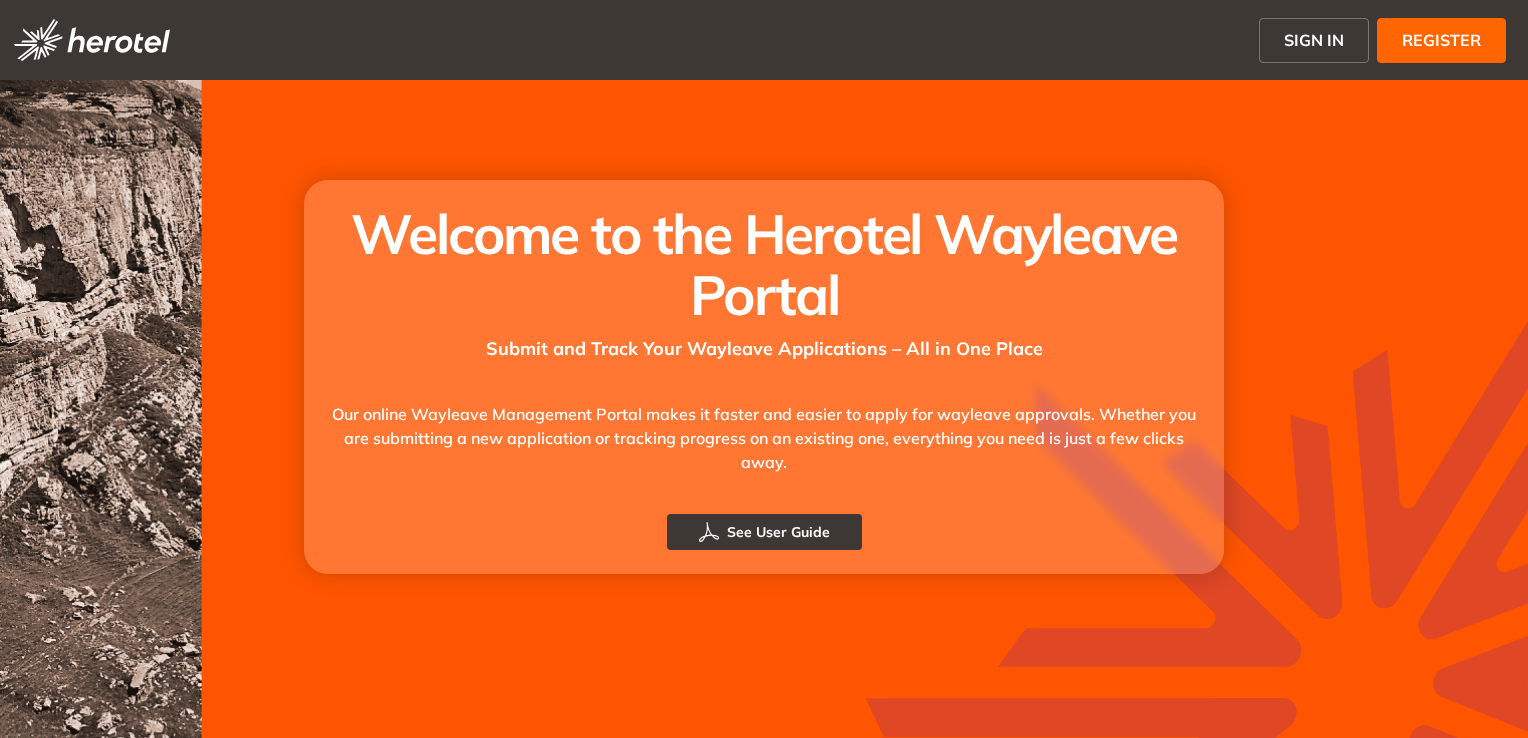 click on "SIGN IN" at bounding box center (1314, 40) 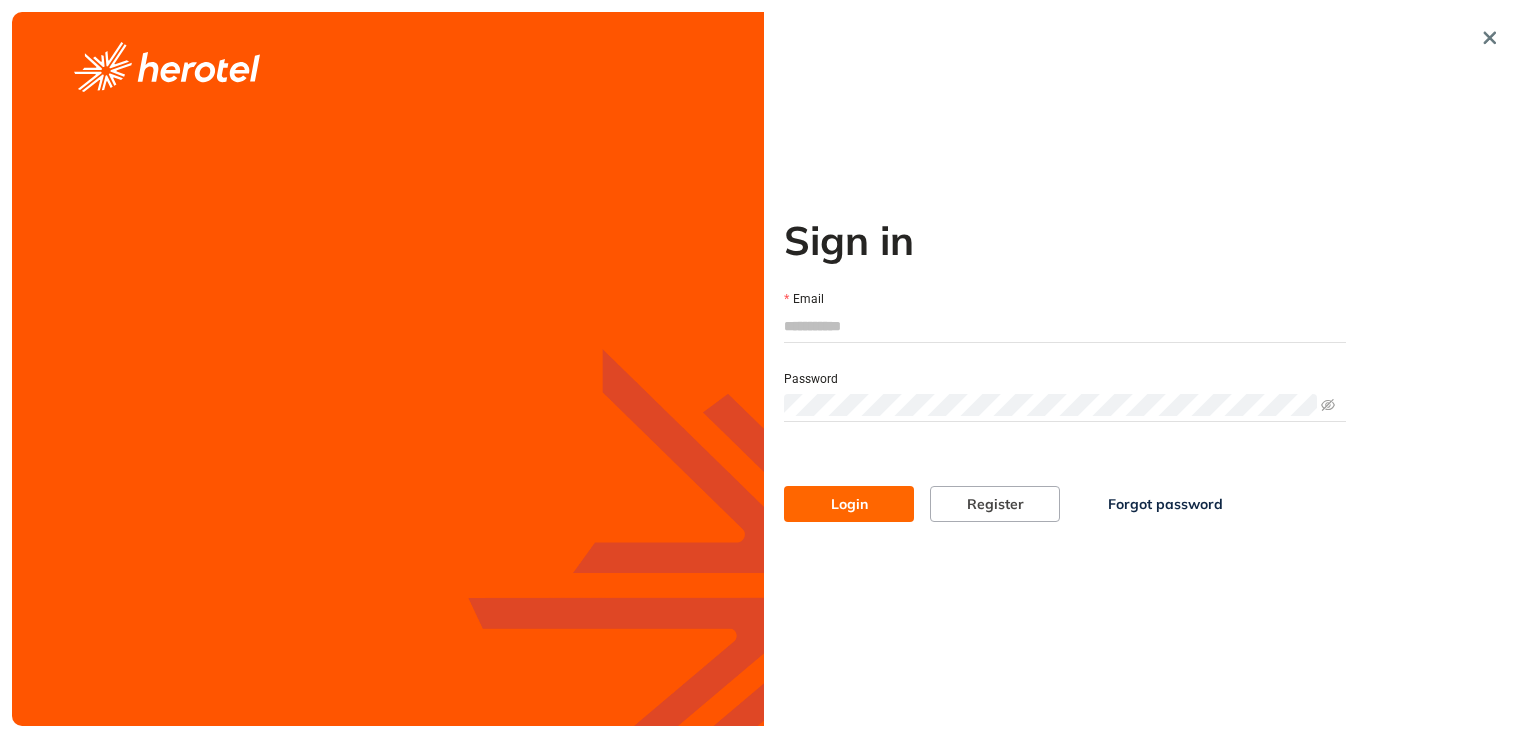 click on "Email" at bounding box center [1065, 326] 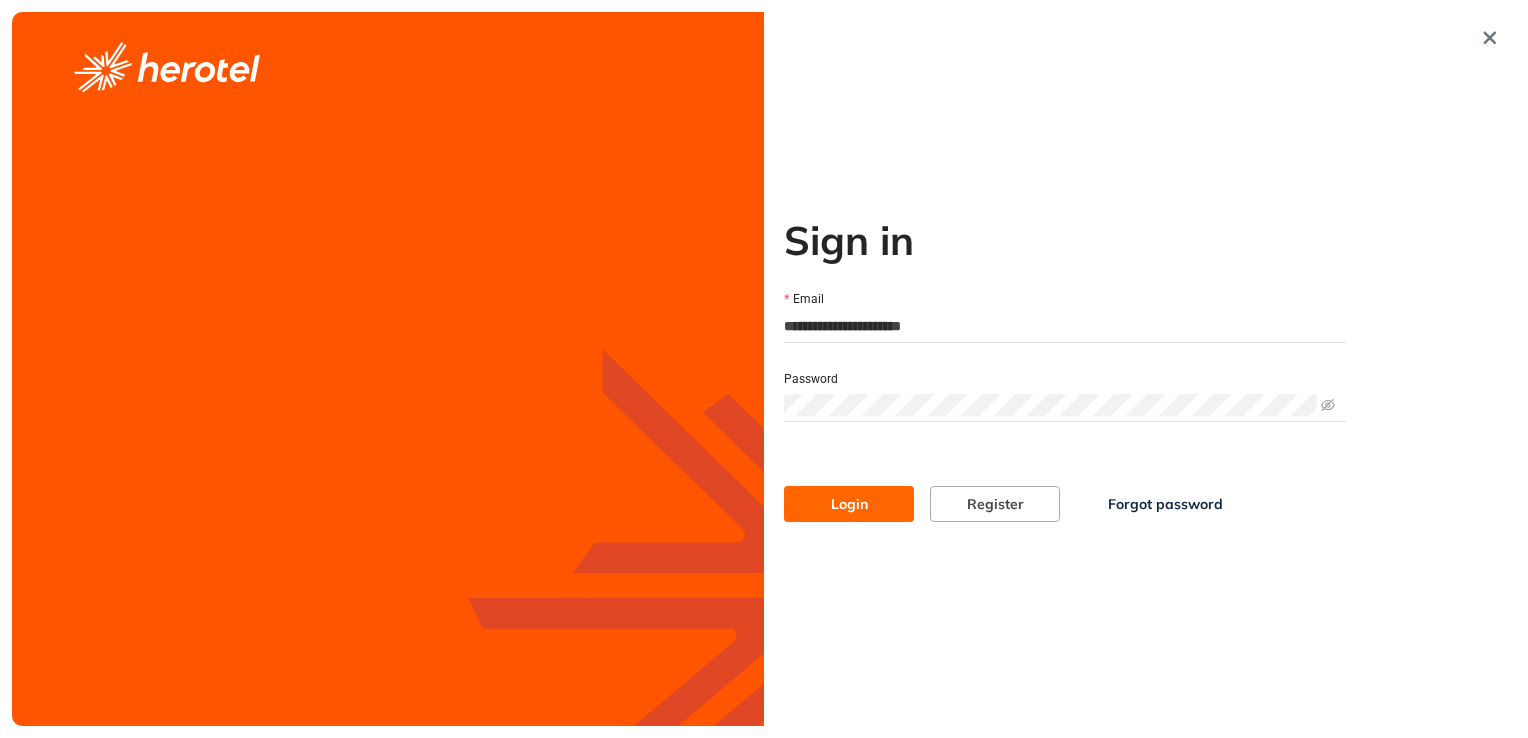 click on "Login" at bounding box center (849, 504) 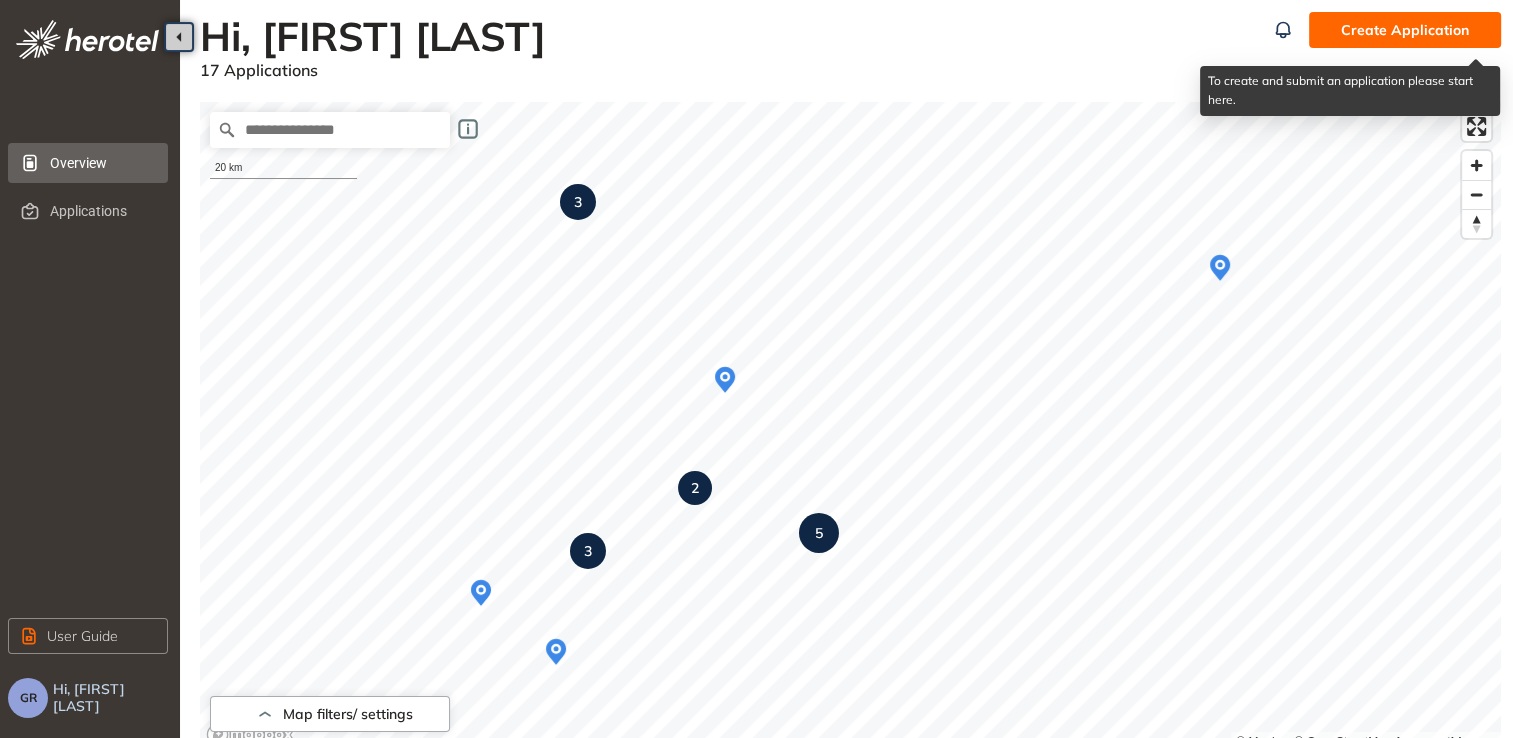 click on "Create Application" at bounding box center [1405, 30] 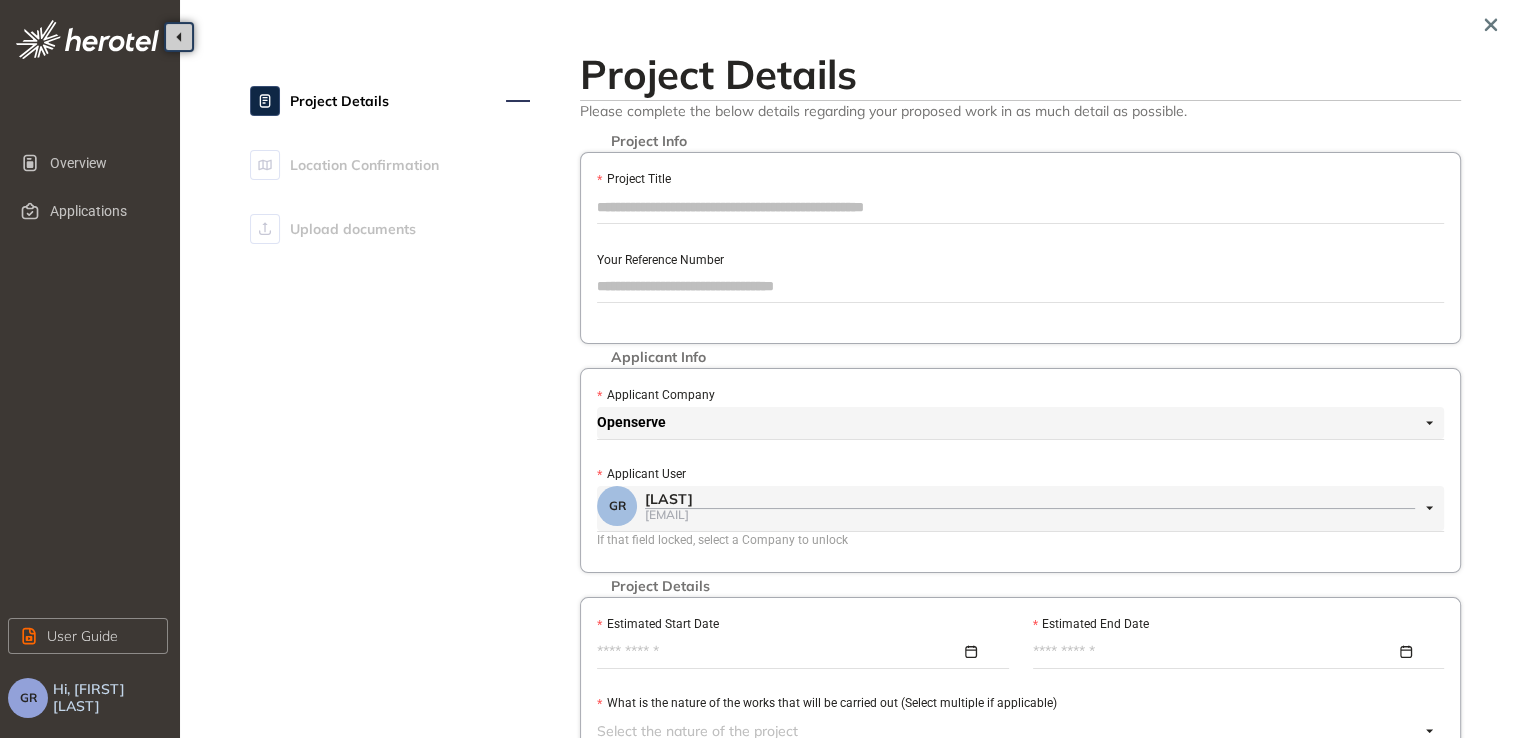click on "Project Title" at bounding box center (1020, 207) 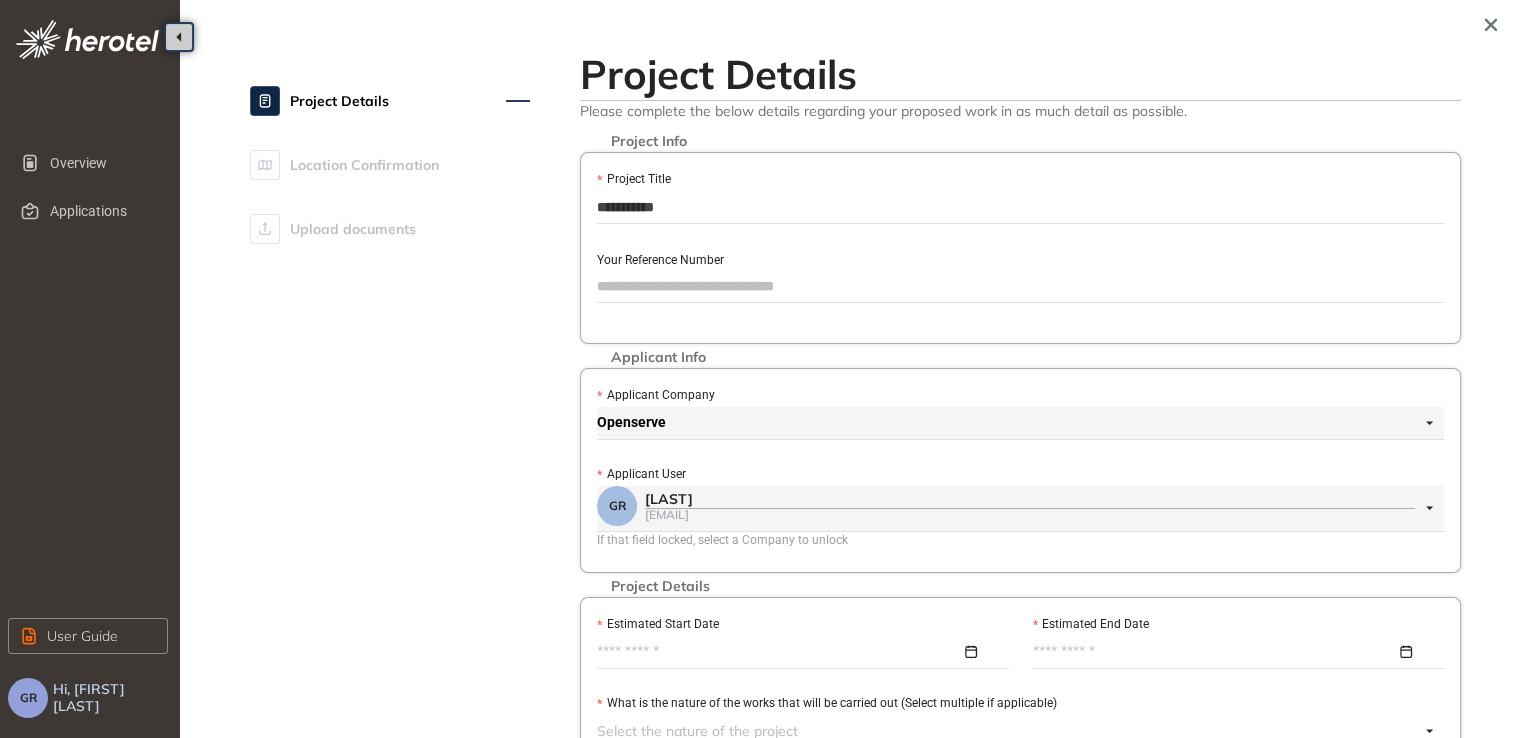 type on "**********" 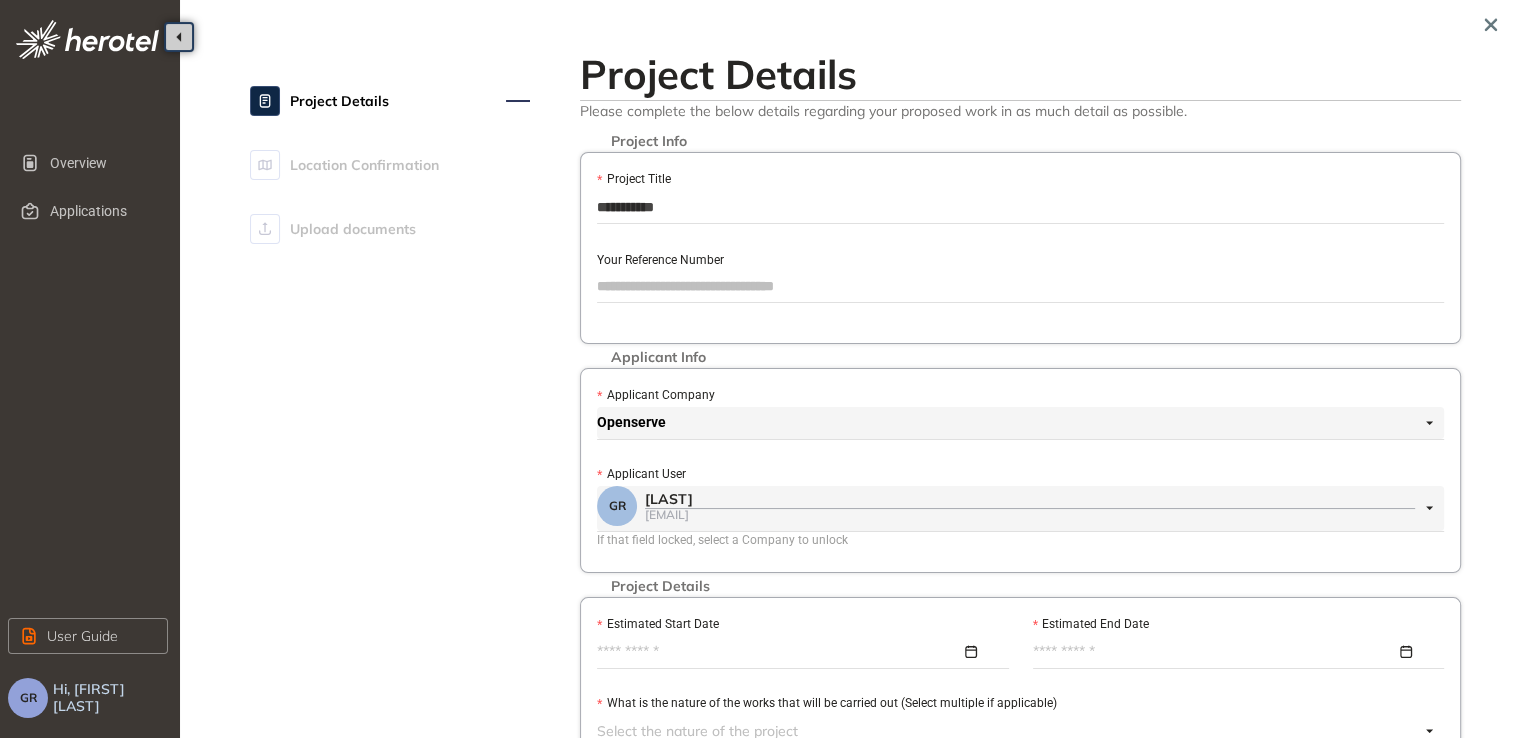 click on "Your Reference Number" at bounding box center (1020, 286) 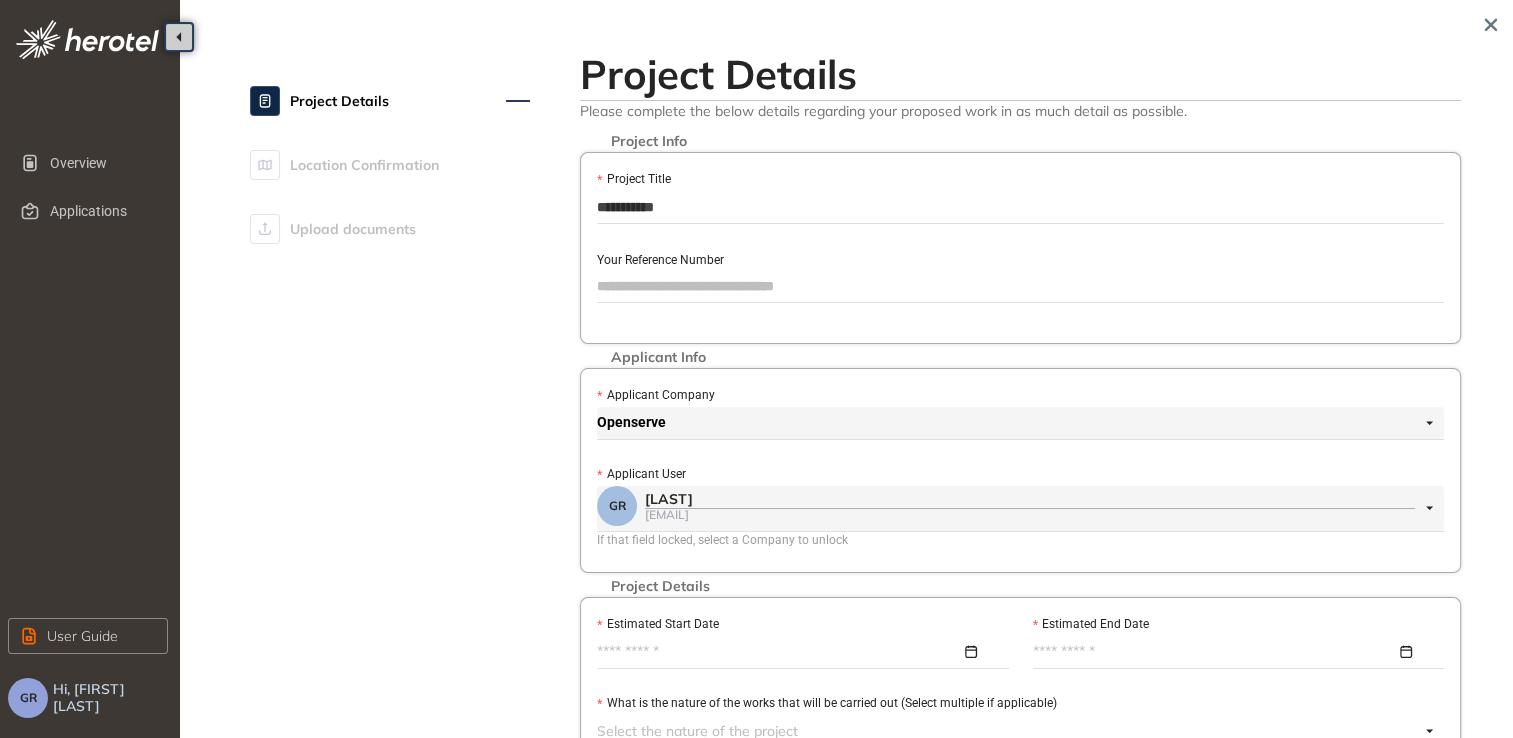 paste on "*********" 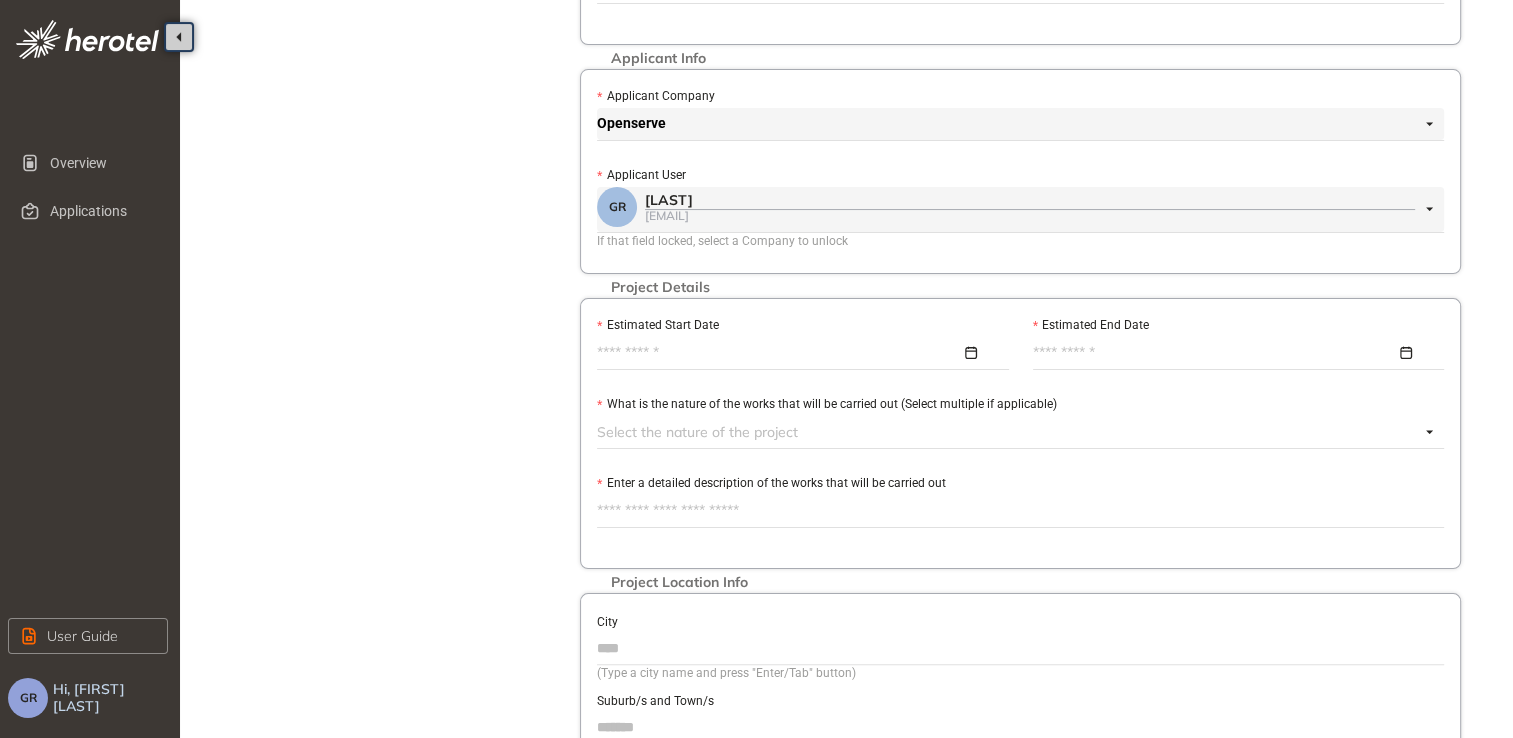 scroll, scrollTop: 300, scrollLeft: 0, axis: vertical 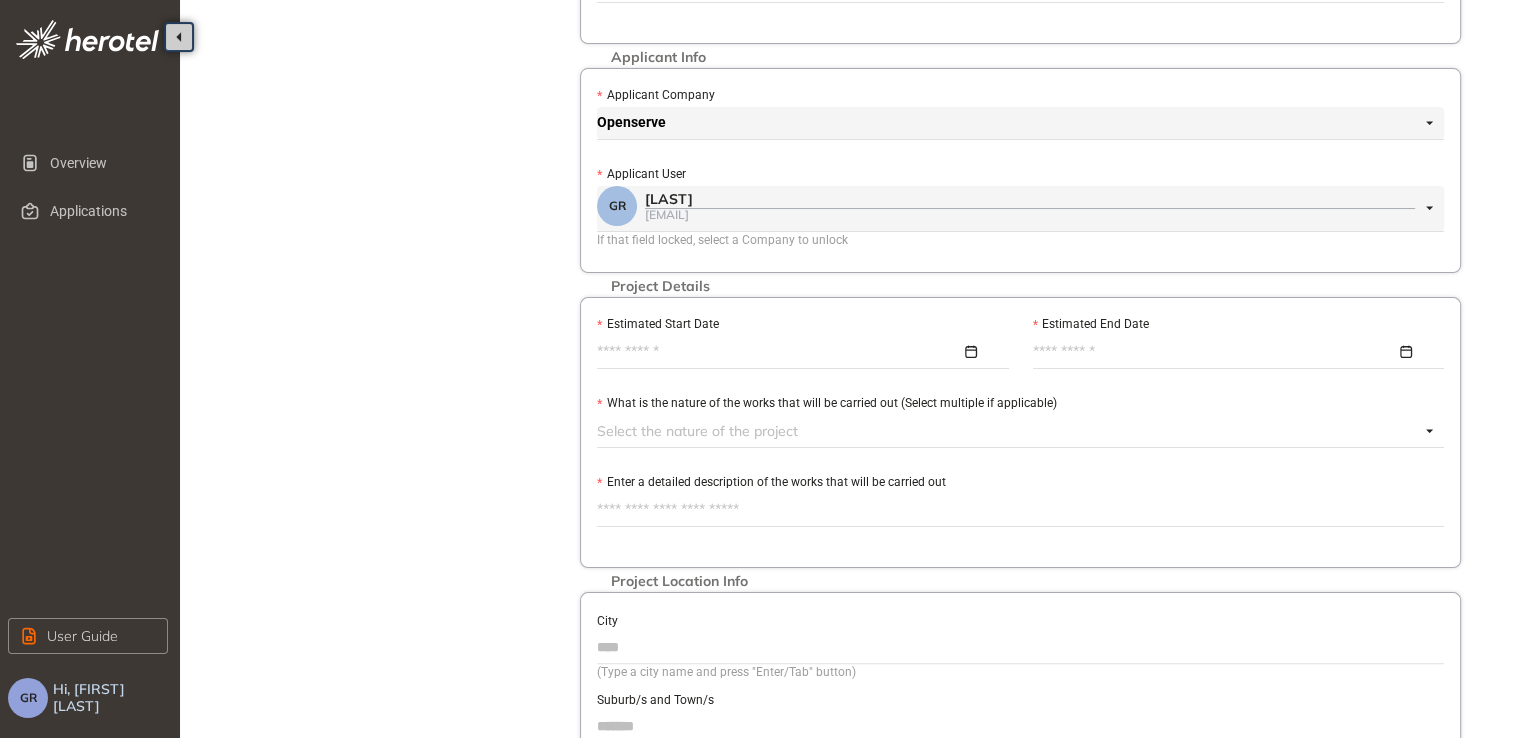 type on "*********" 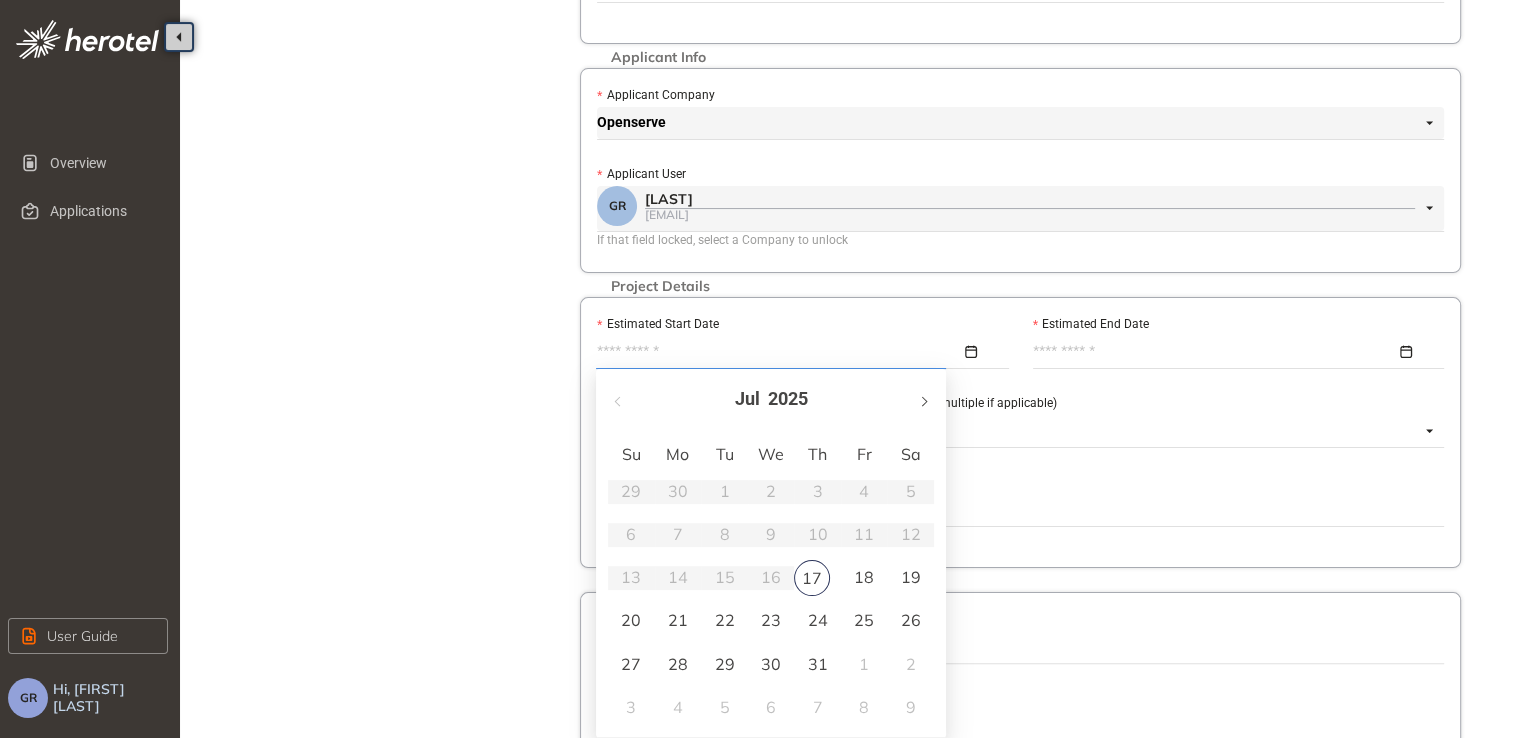 click at bounding box center (923, 401) 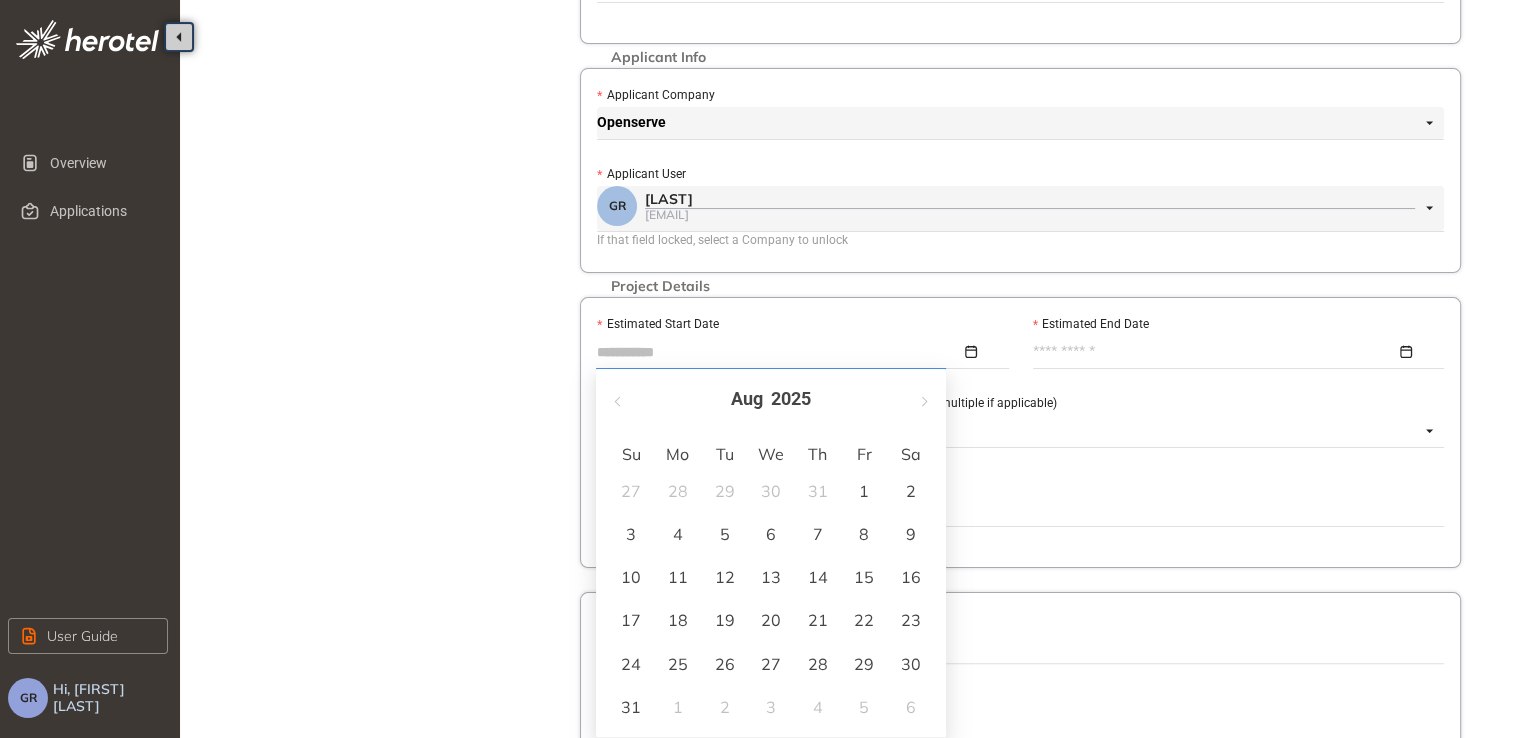 type on "**********" 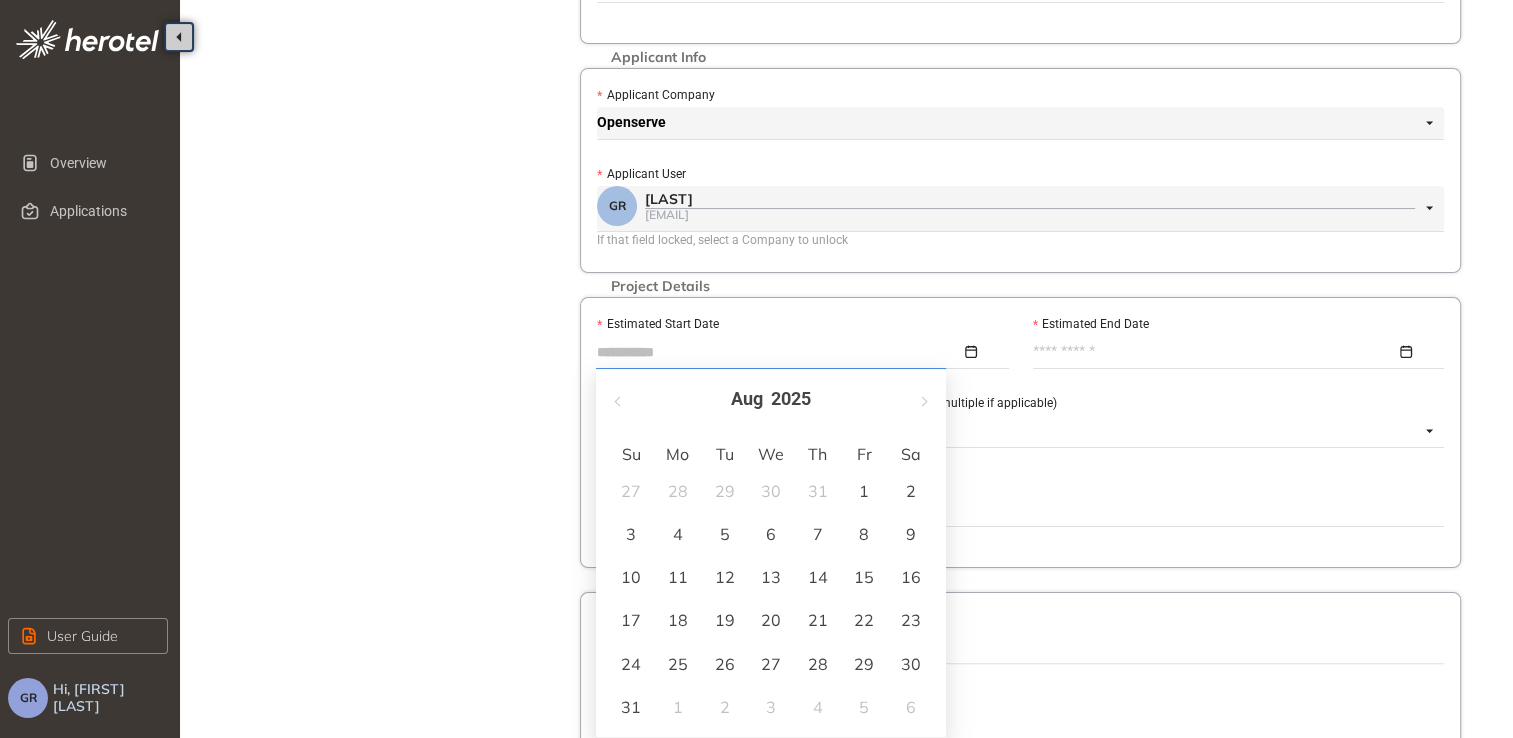 click on "15" at bounding box center [864, 577] 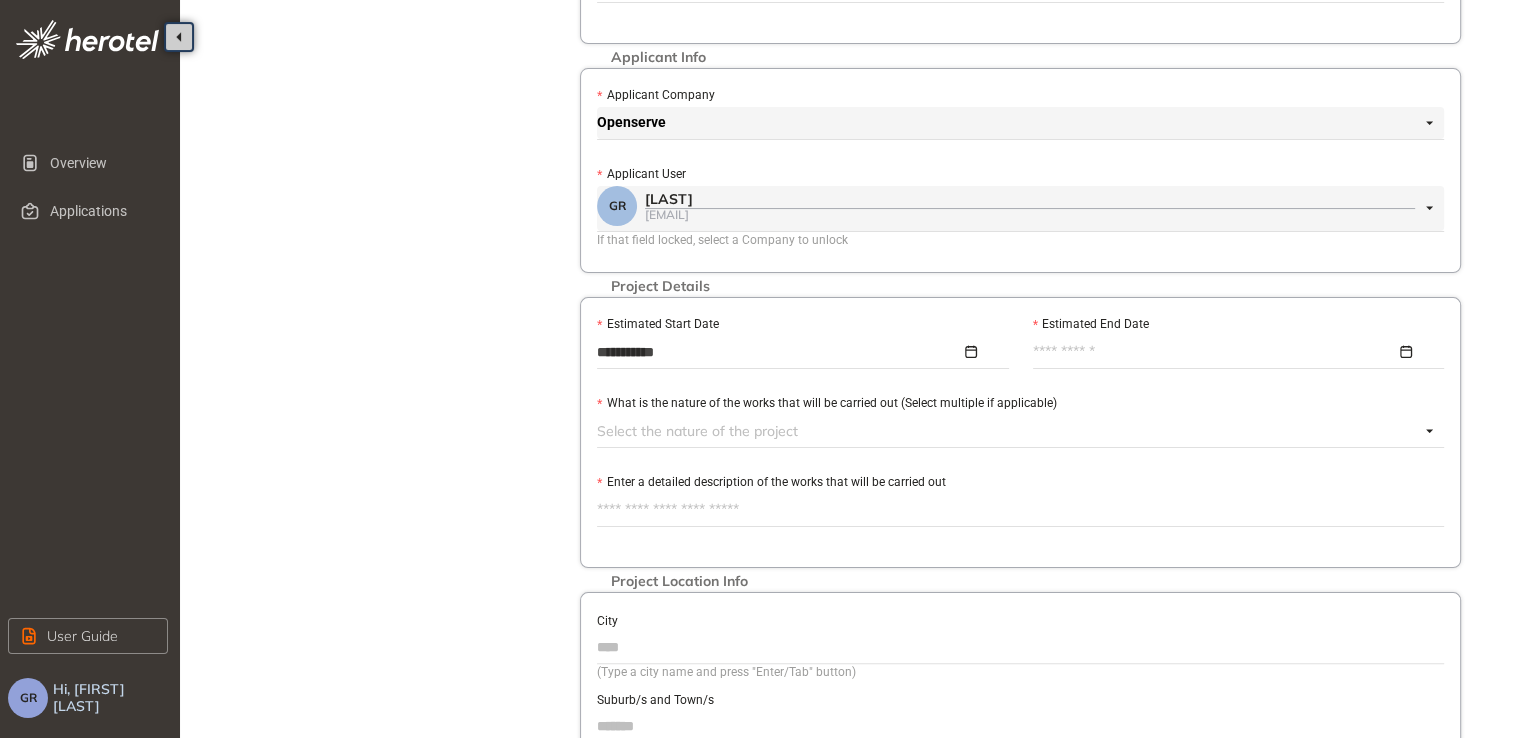 click at bounding box center [1233, 352] 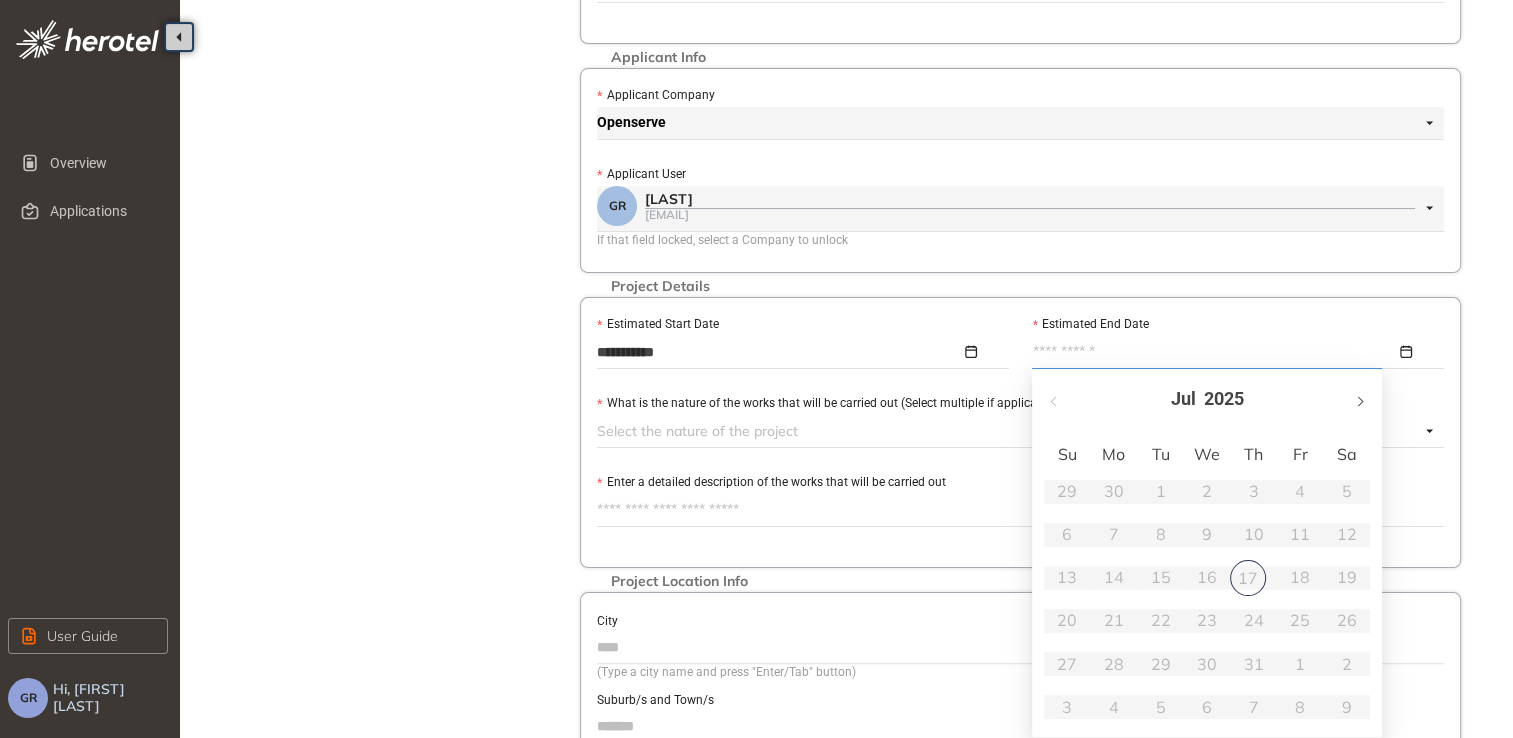 click at bounding box center (1359, 401) 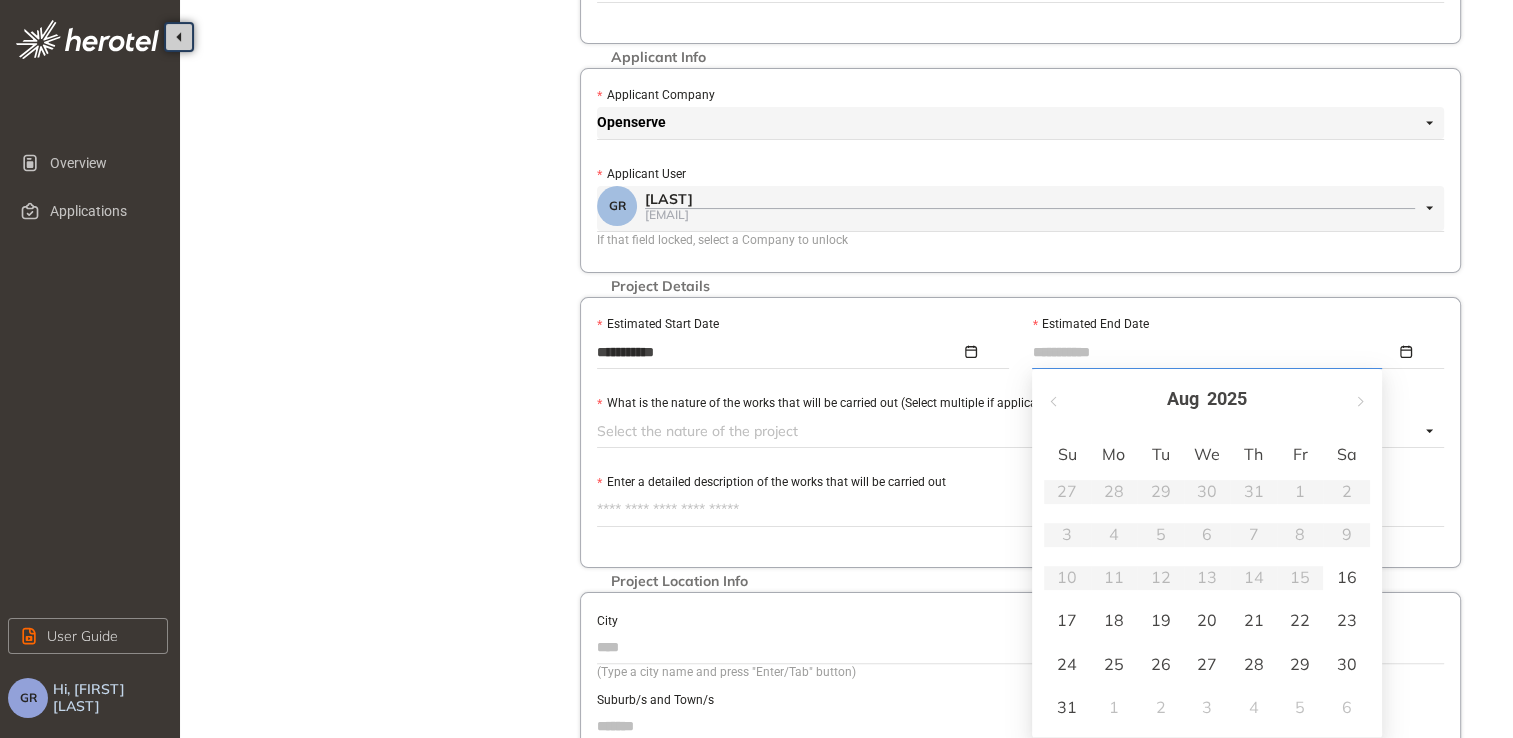 type on "**********" 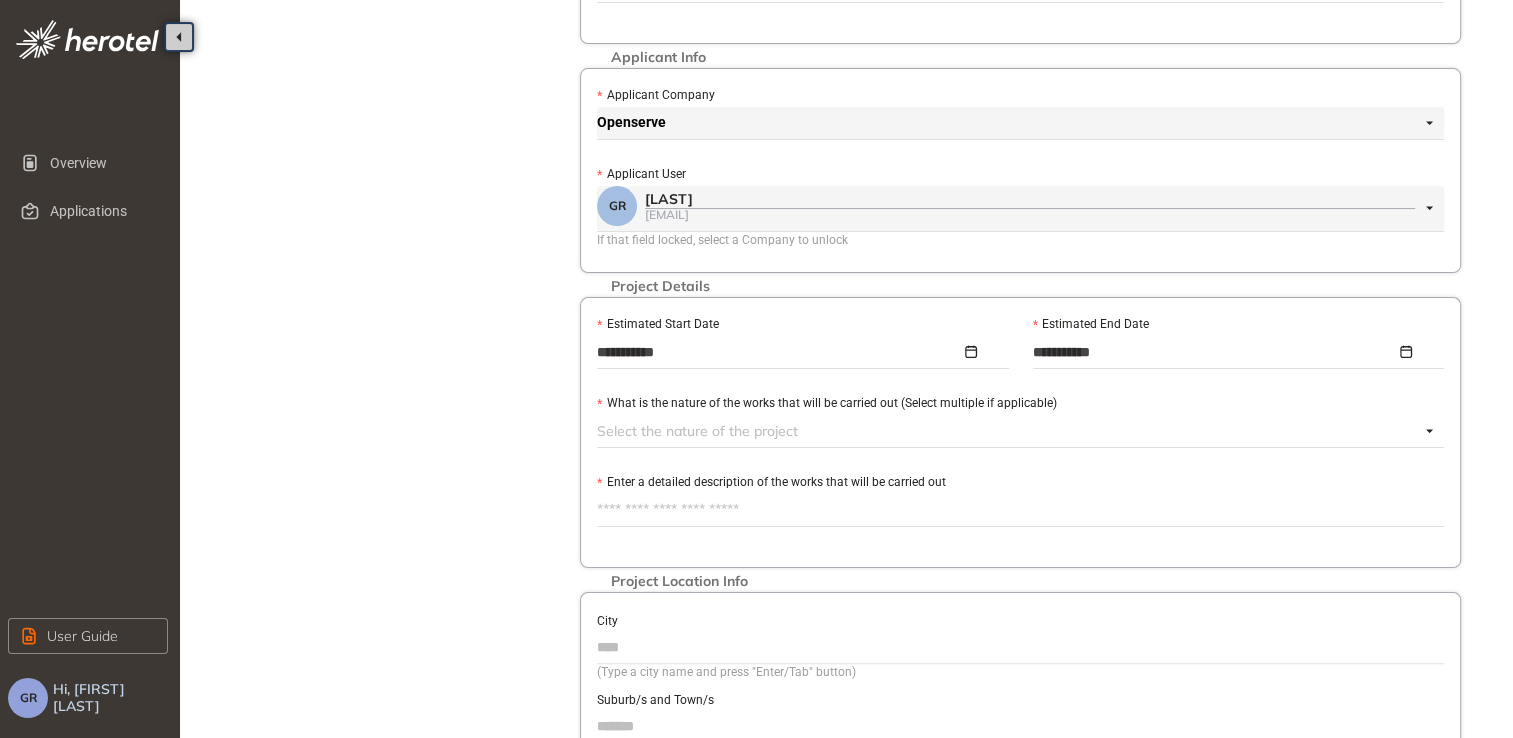 click at bounding box center (1008, 431) 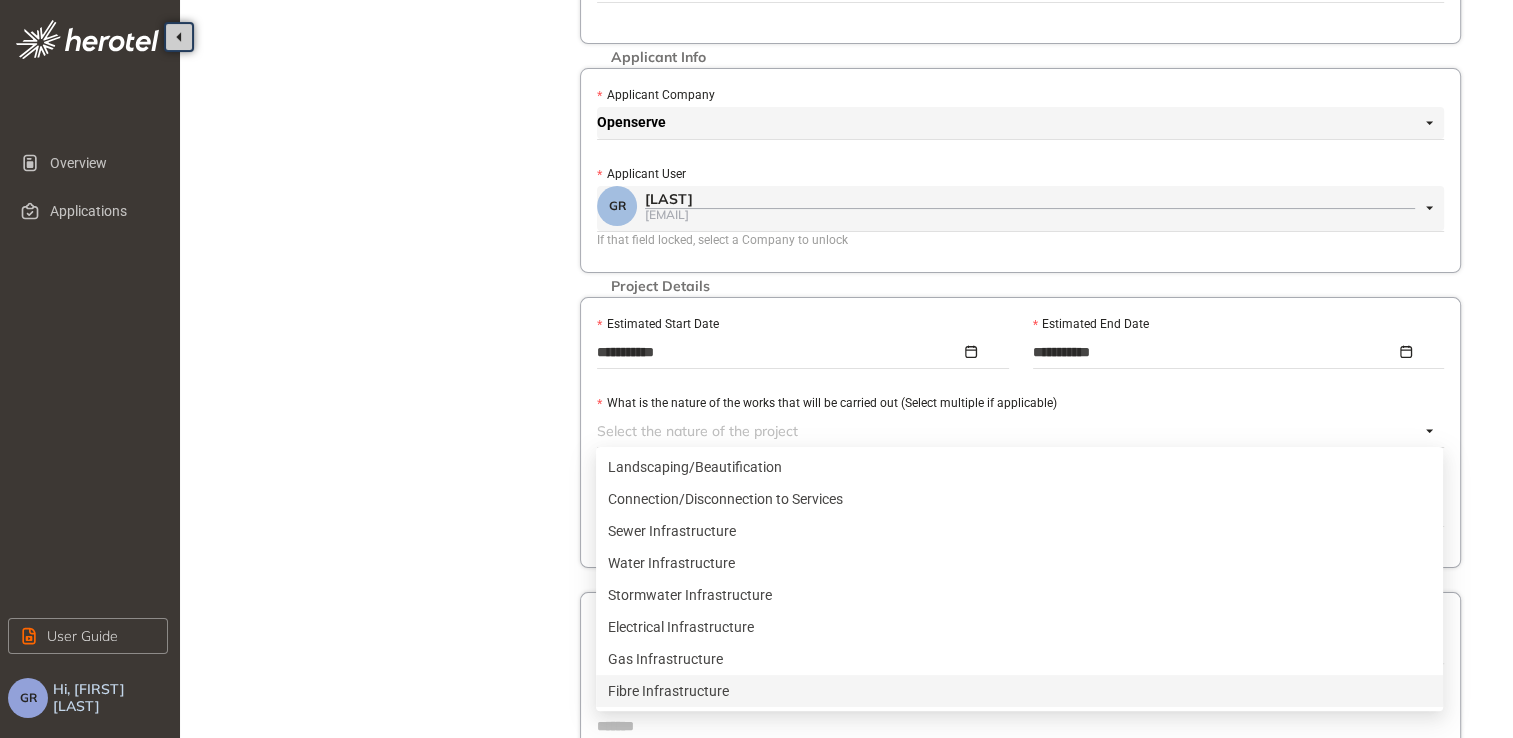 click on "Fibre Infrastructure" at bounding box center (1019, 691) 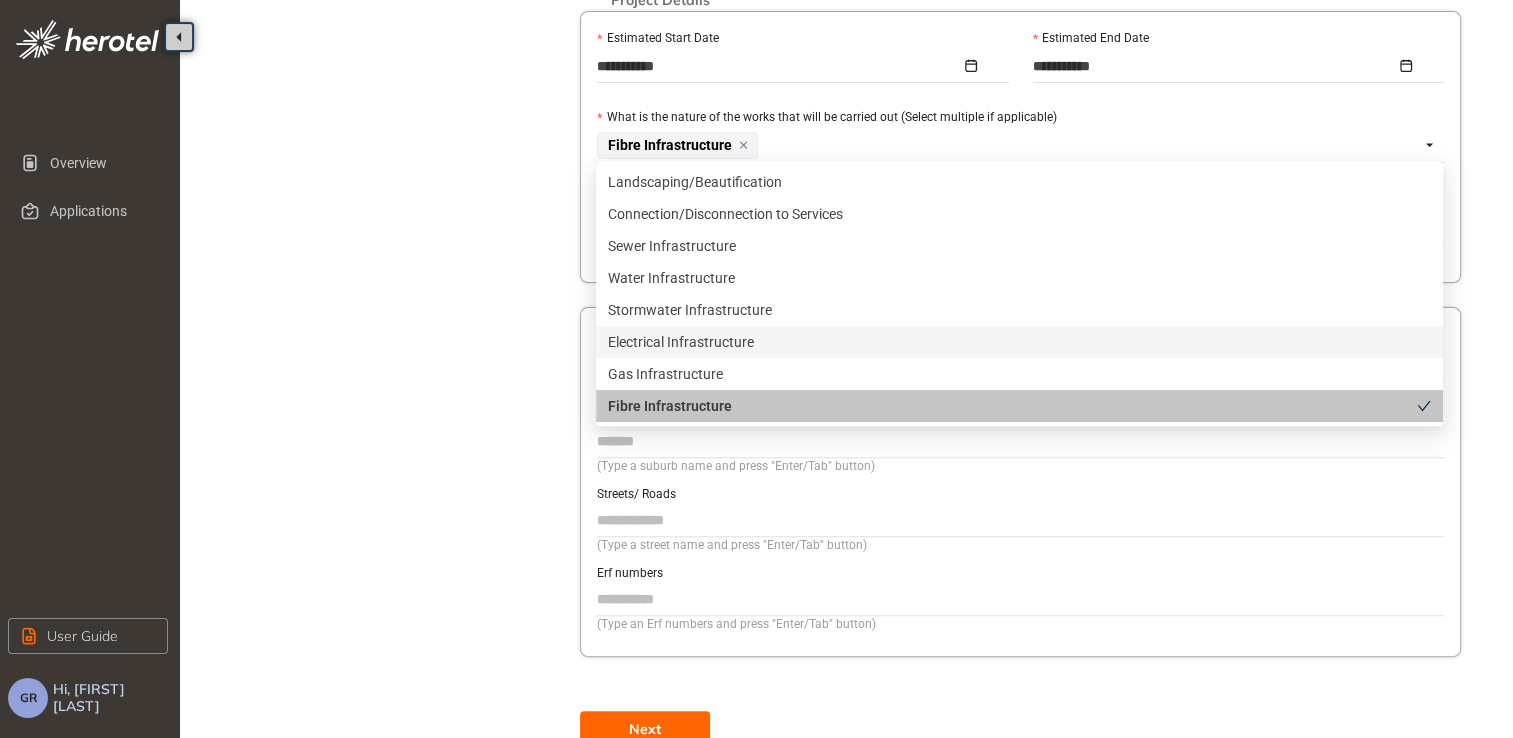 scroll, scrollTop: 600, scrollLeft: 0, axis: vertical 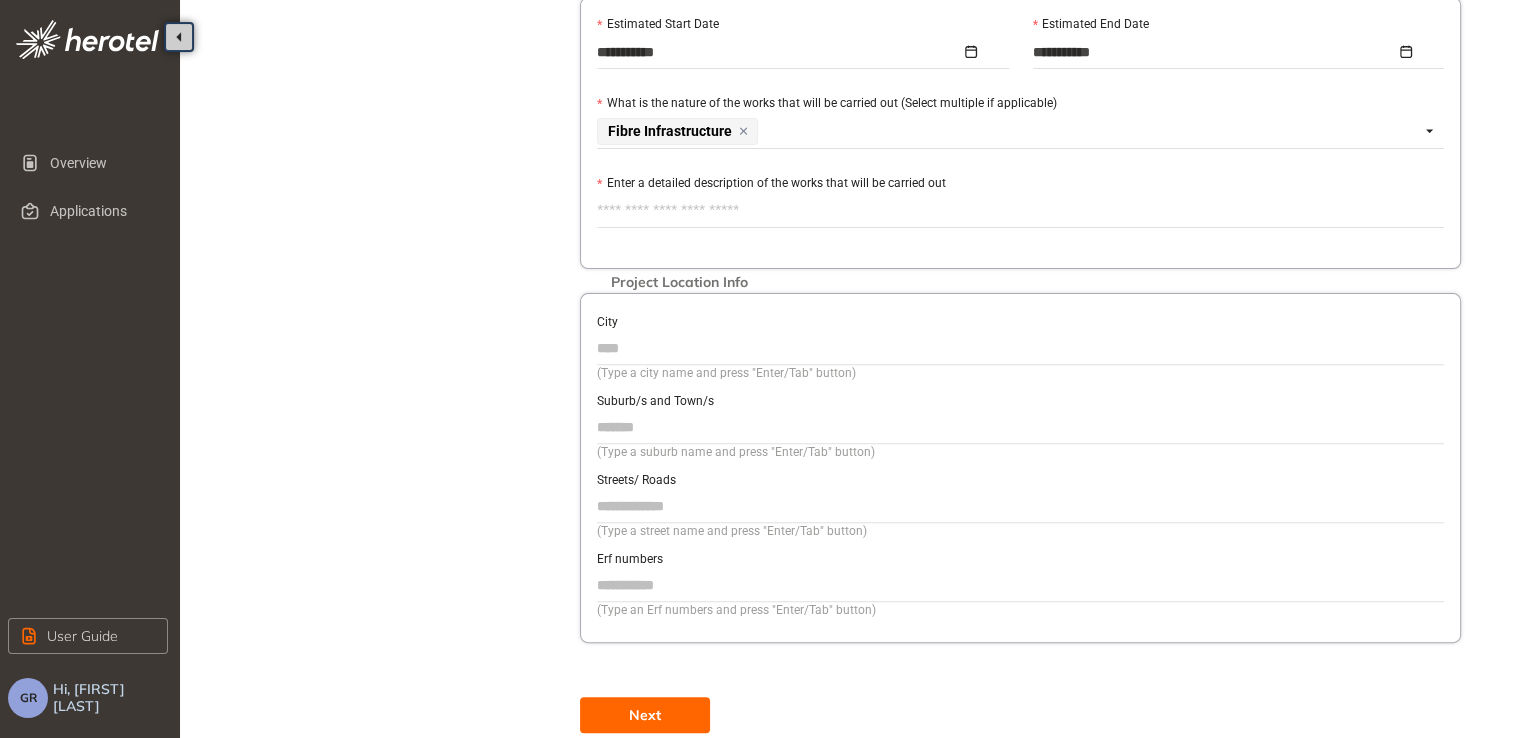 click on "Project Details Location Confirmation Upload documents" at bounding box center (390, 87) 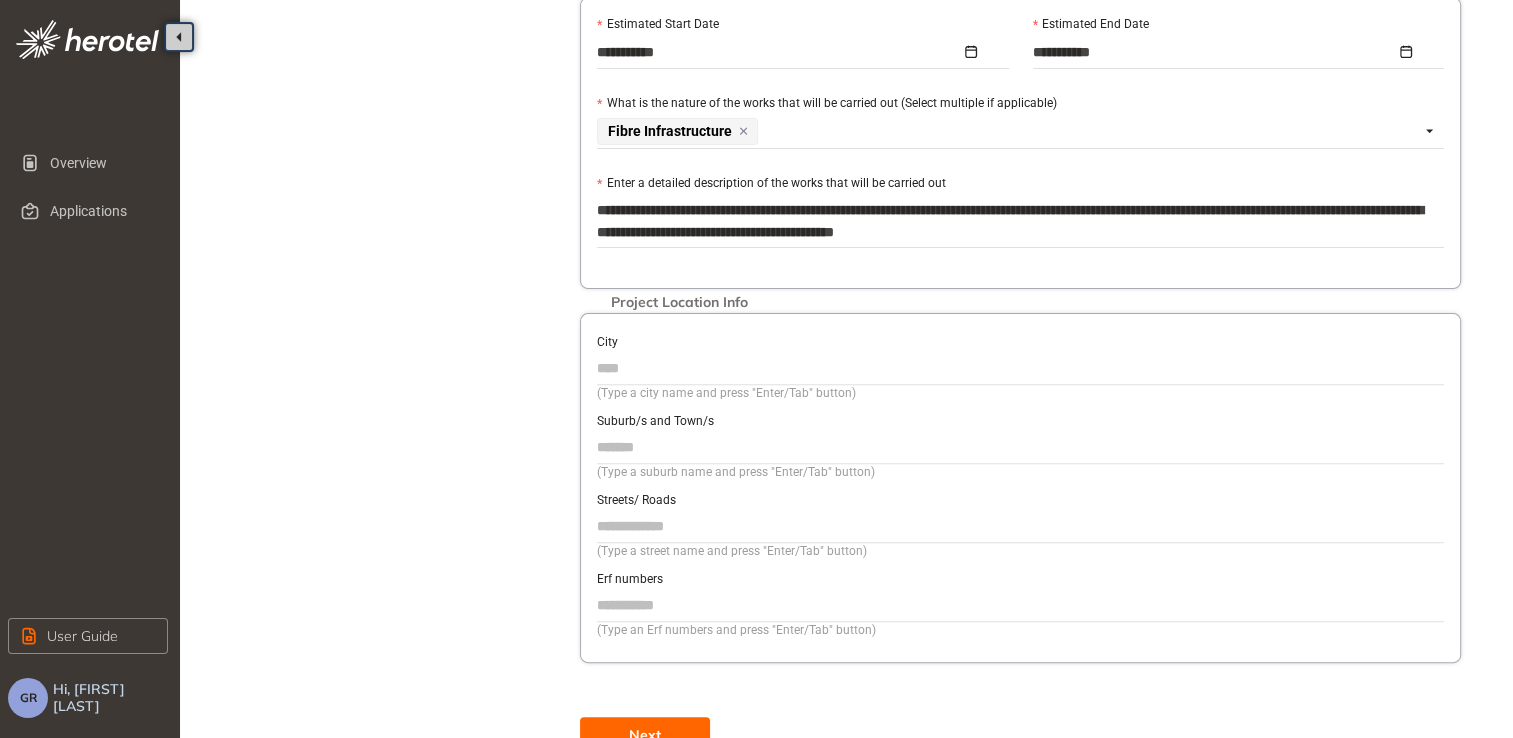 type on "**********" 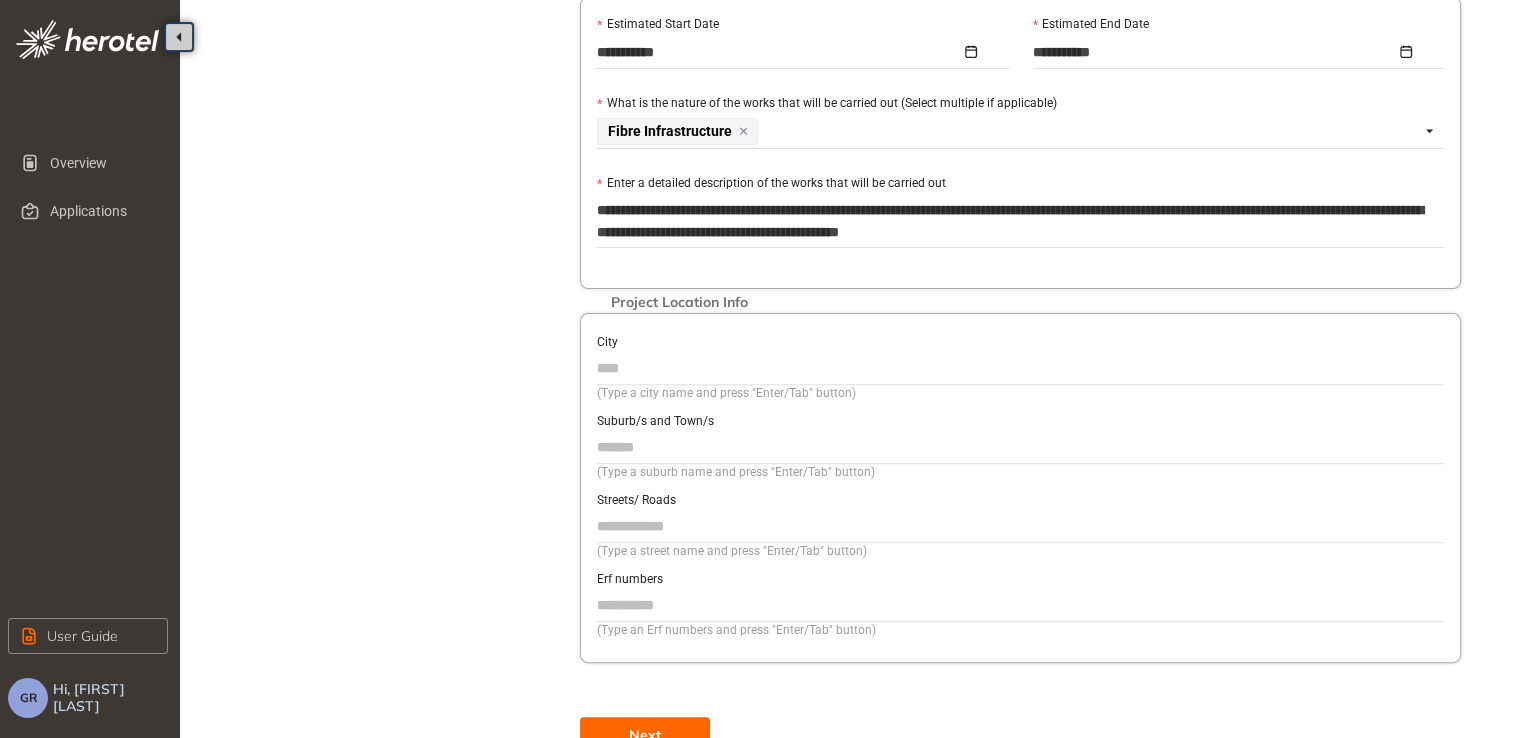type on "**********" 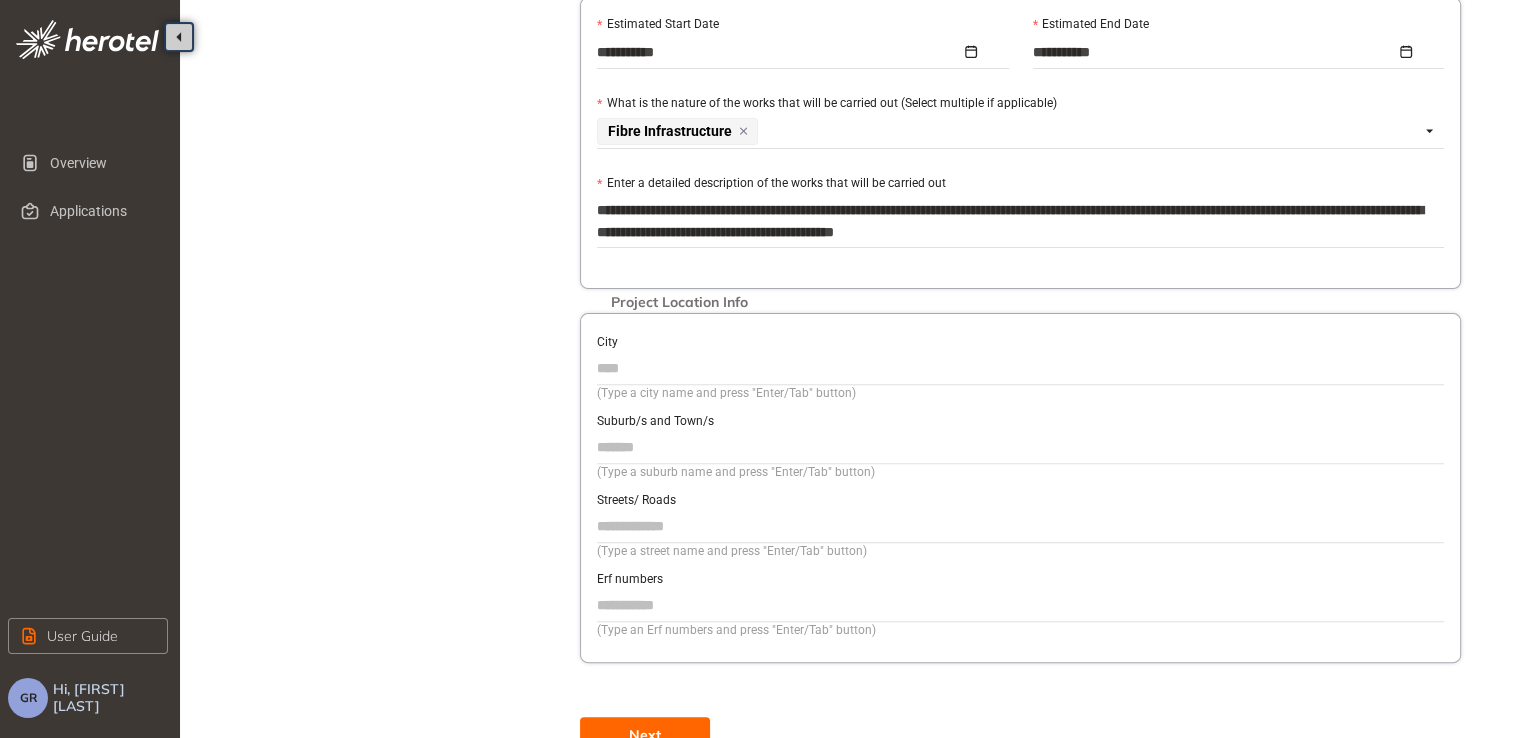 type on "**********" 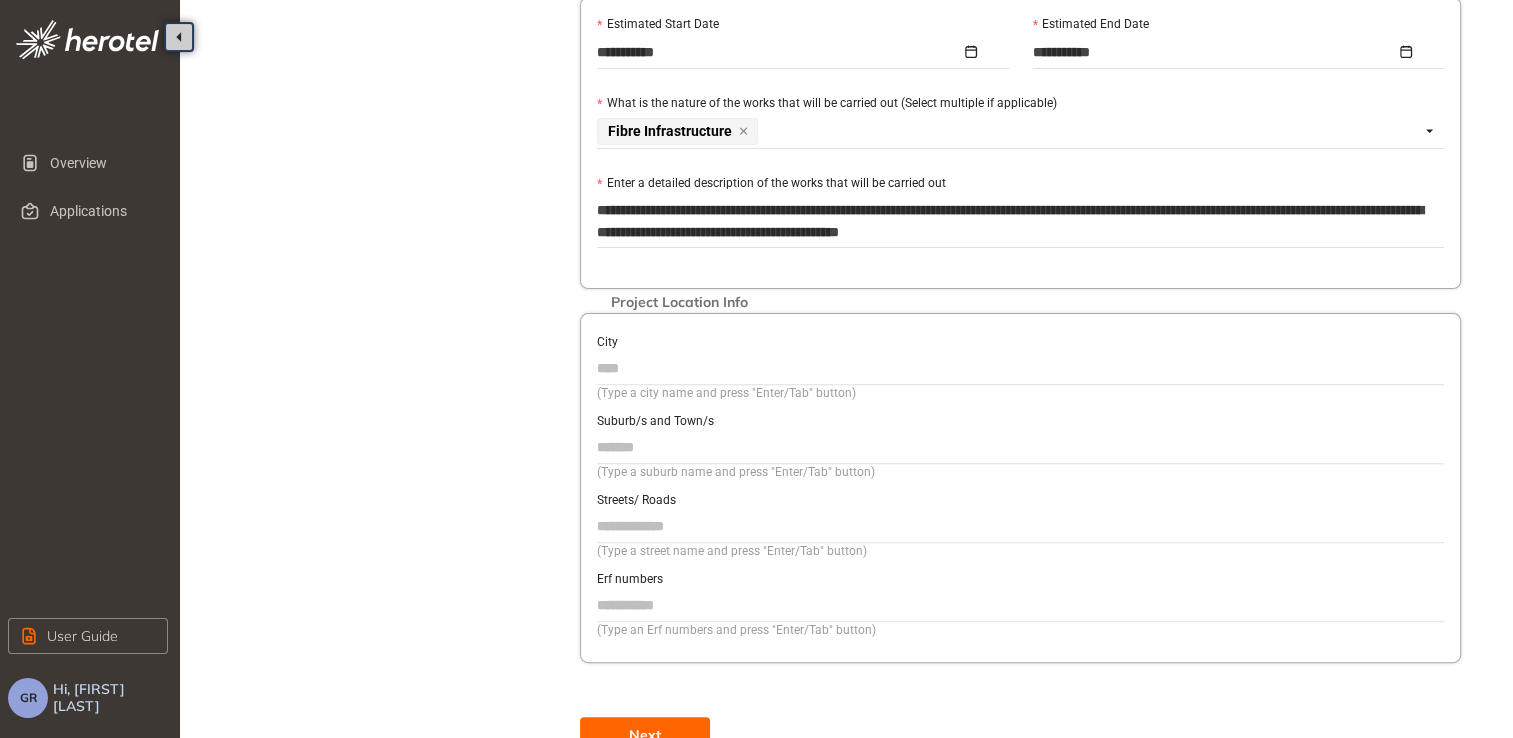 type on "**********" 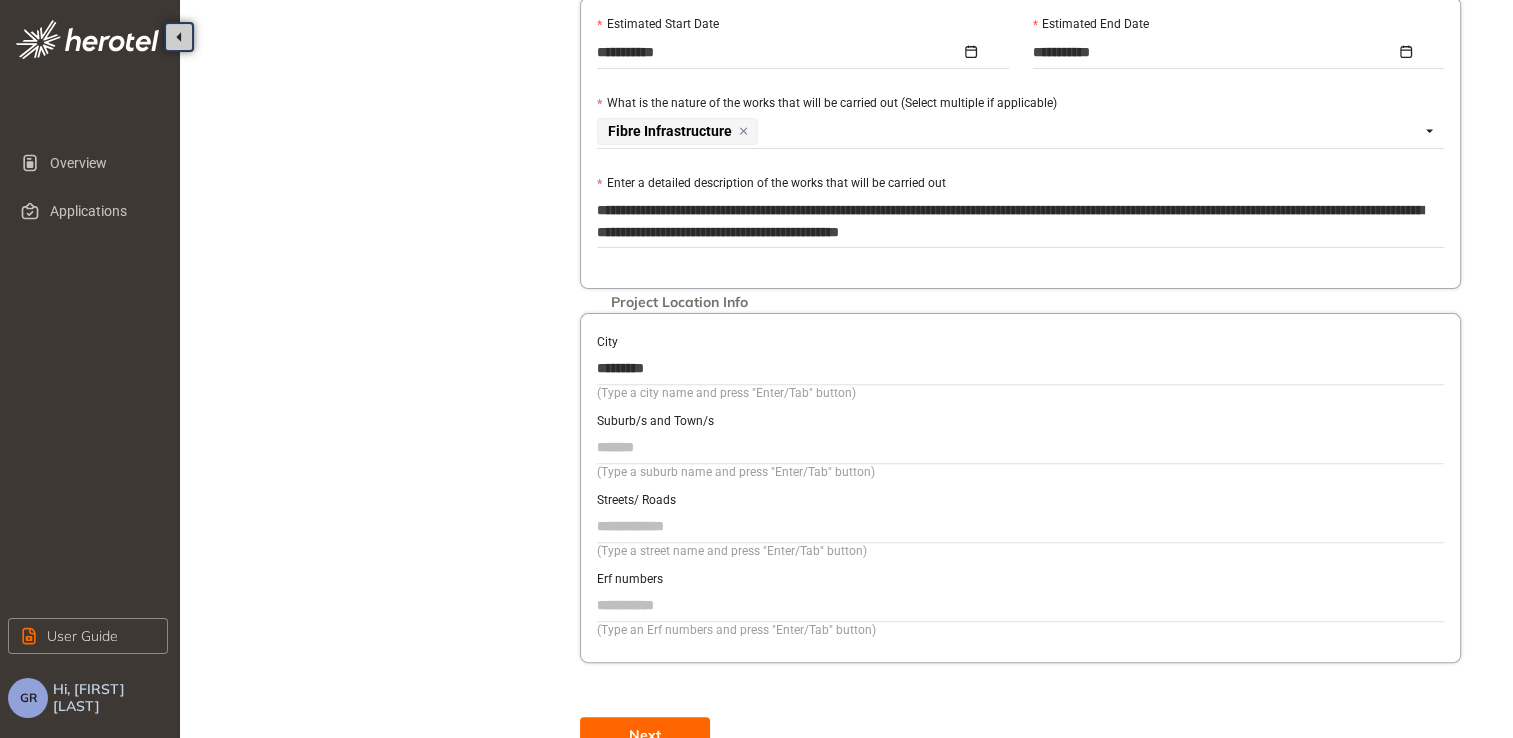 type on "*********" 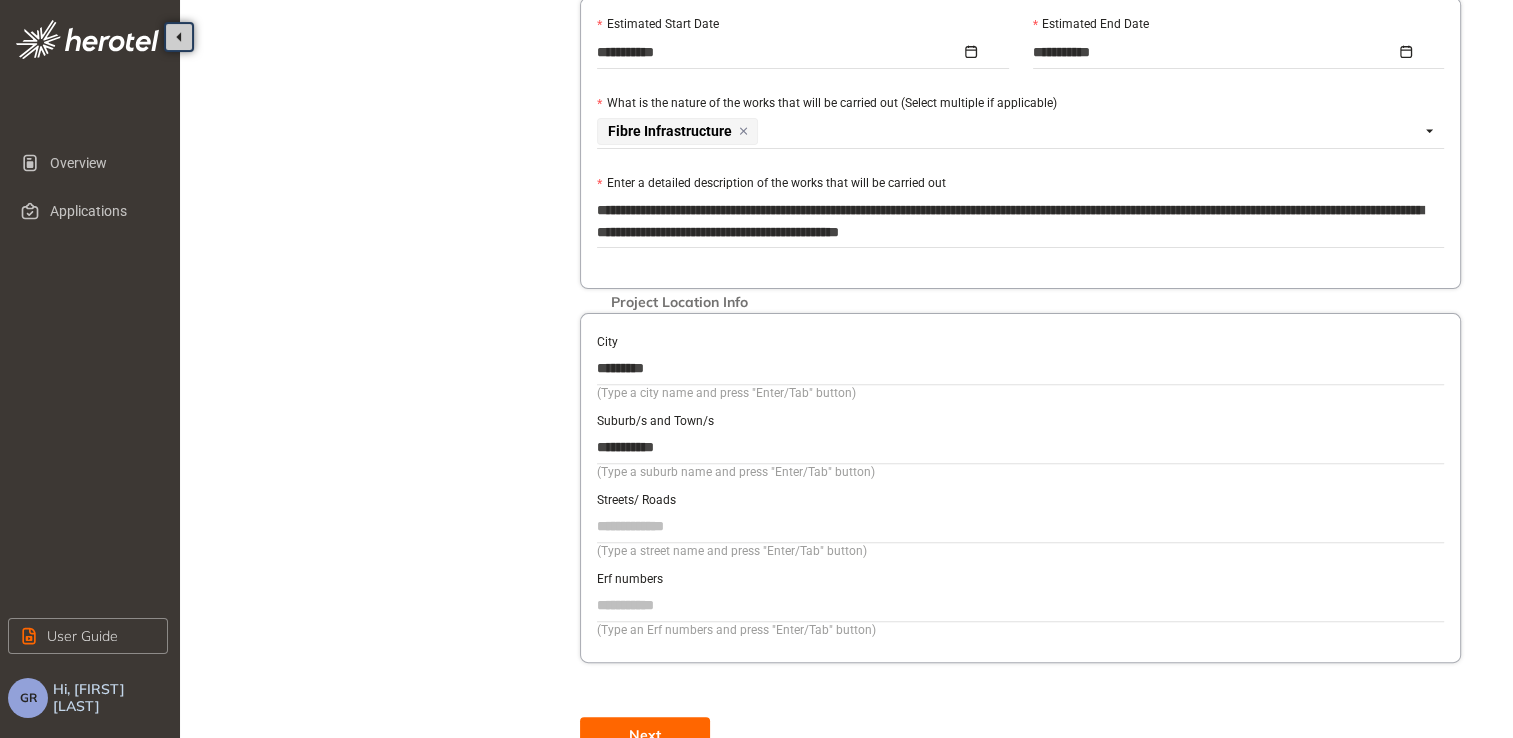 type on "**********" 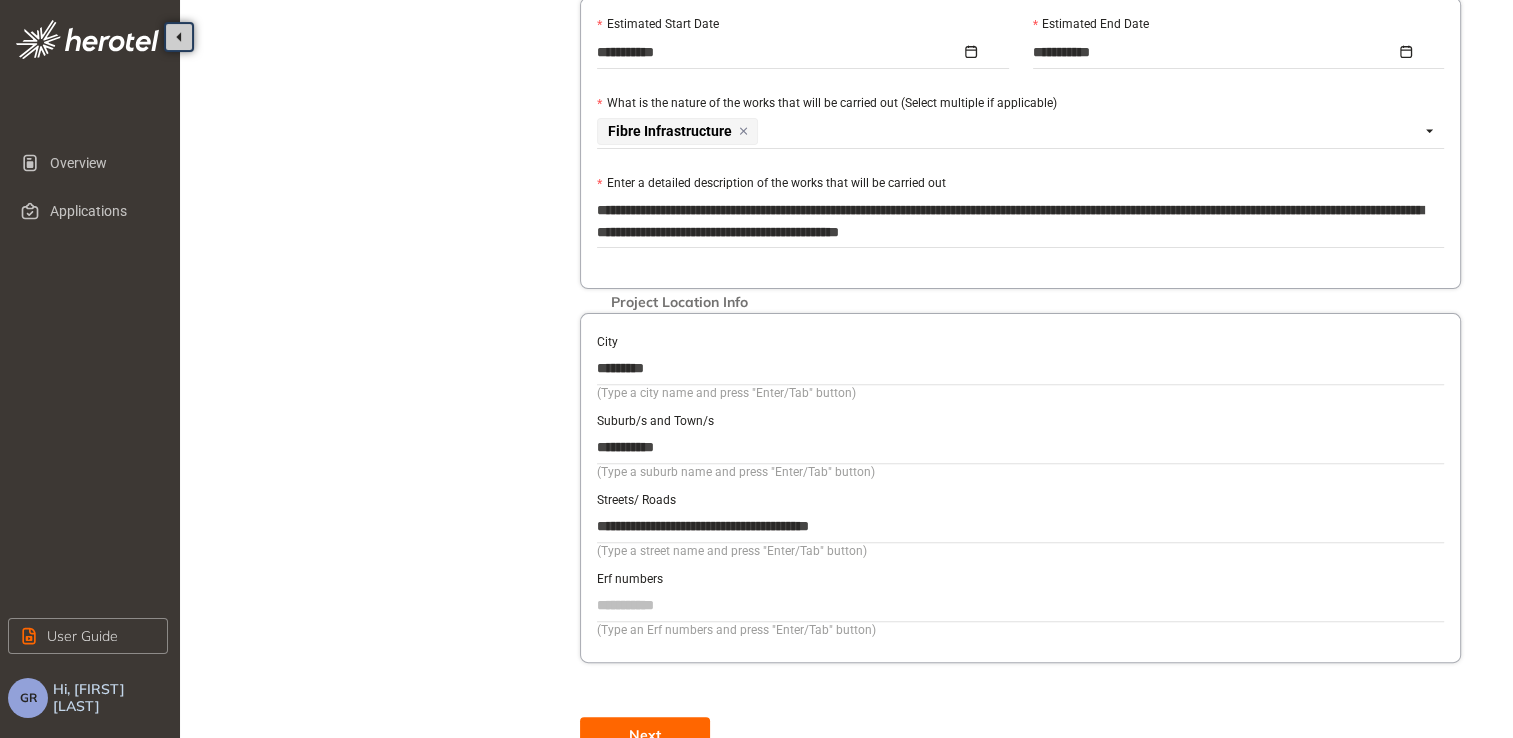 type on "**********" 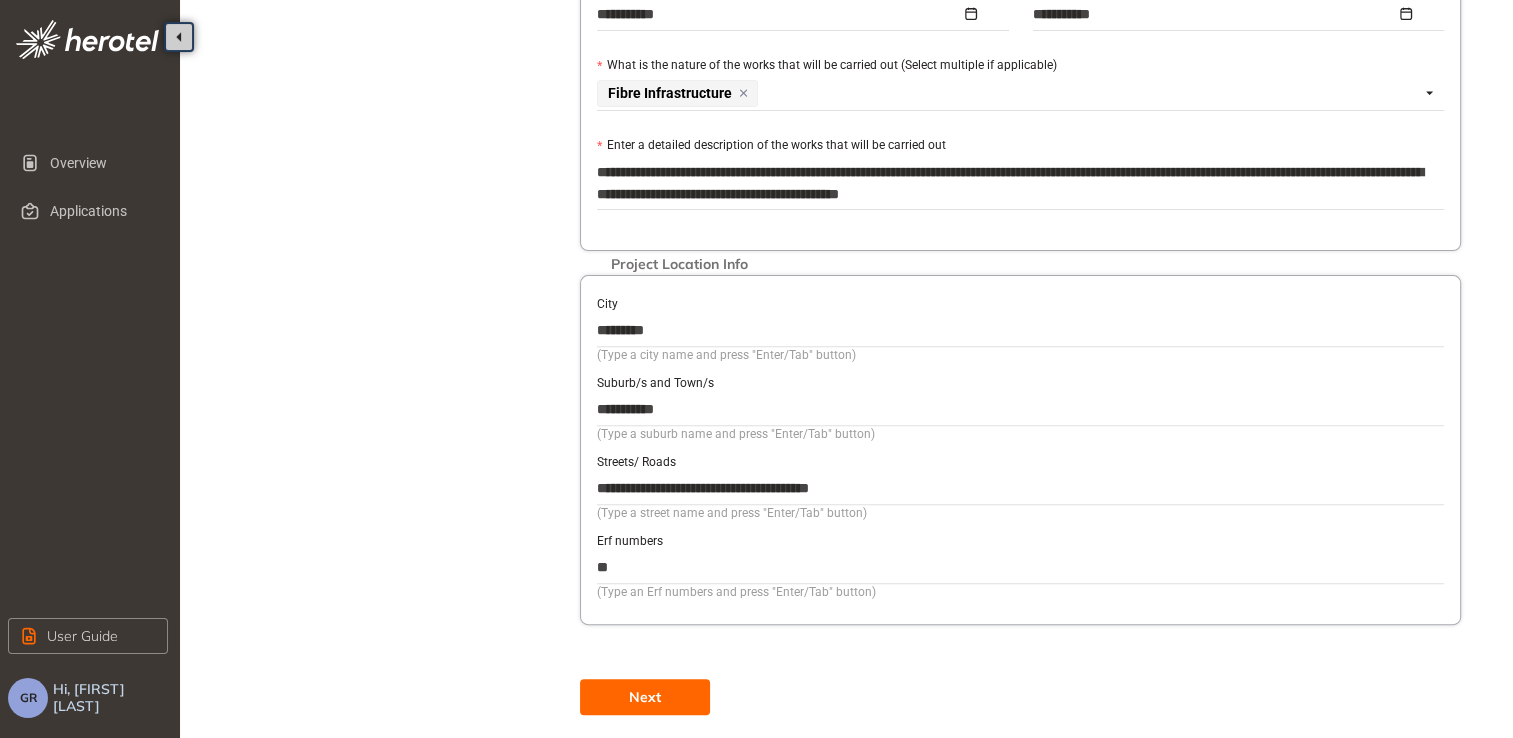 scroll, scrollTop: 660, scrollLeft: 0, axis: vertical 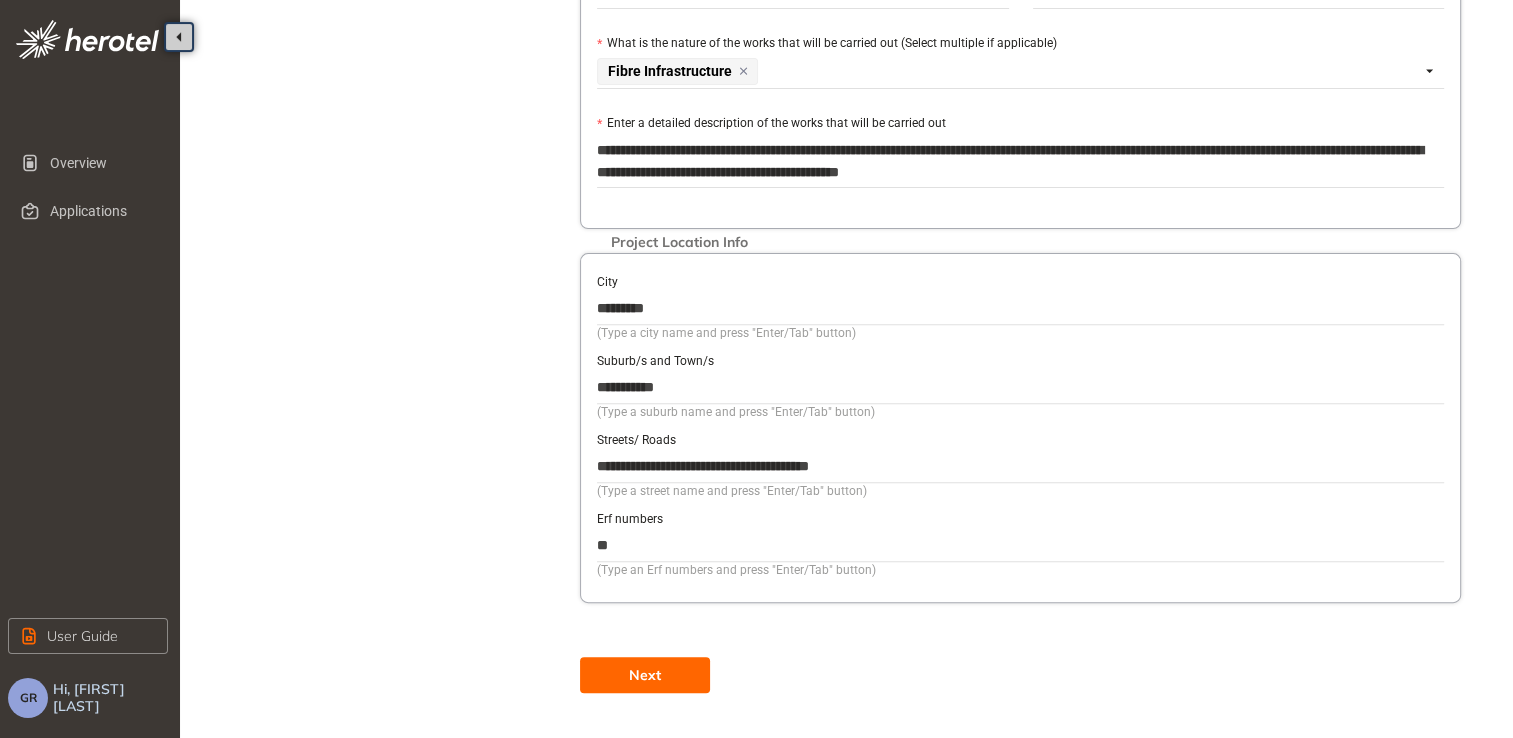 type on "**" 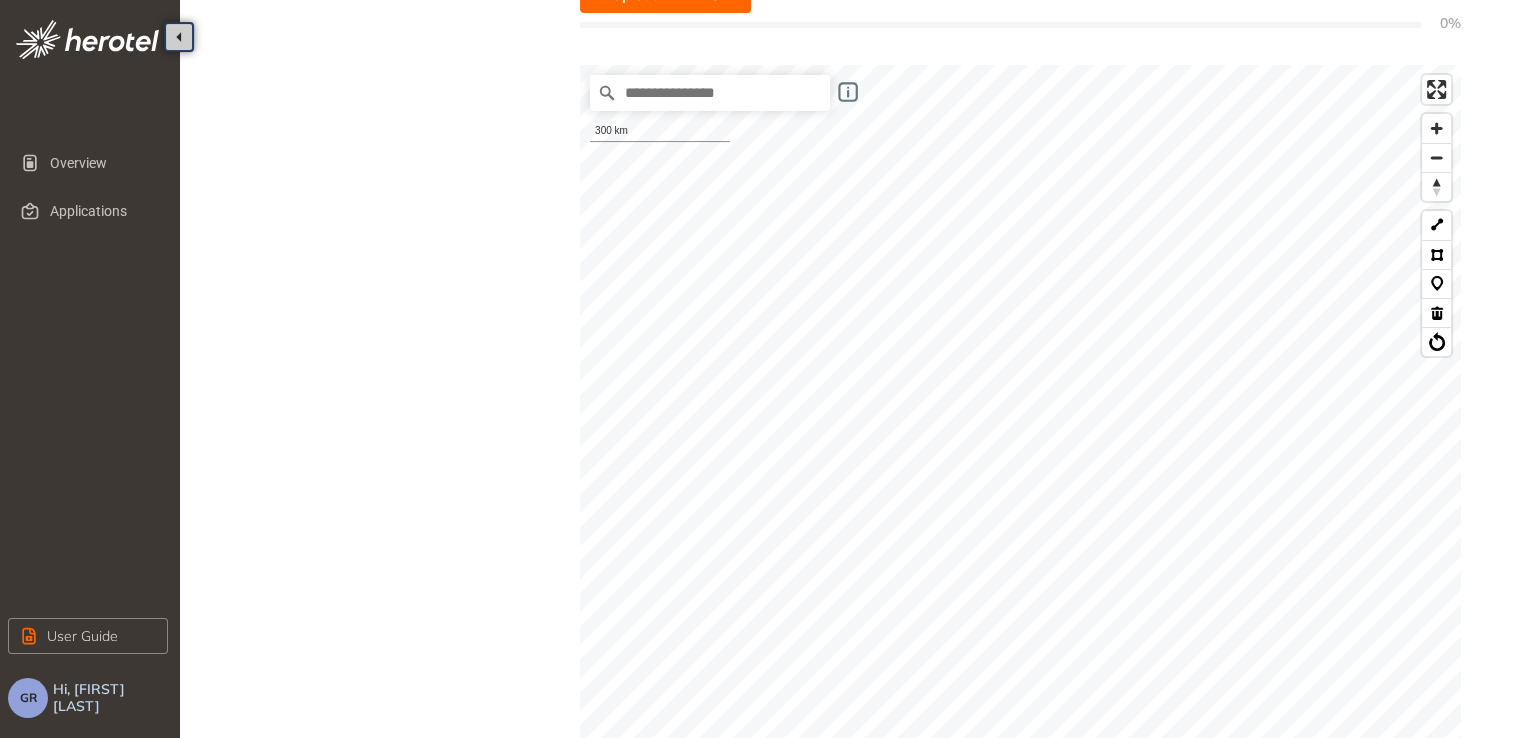 scroll, scrollTop: 392, scrollLeft: 0, axis: vertical 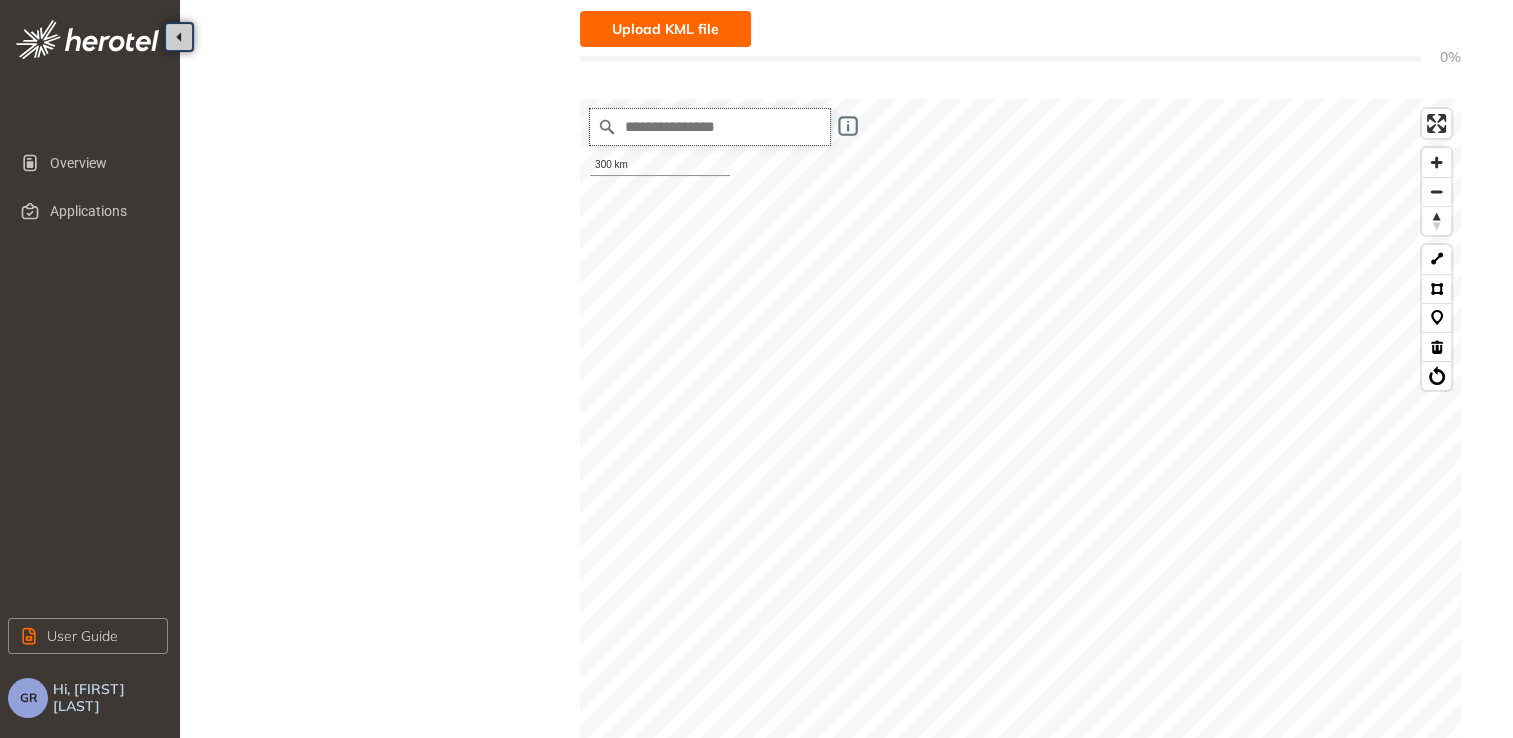 click at bounding box center [710, 127] 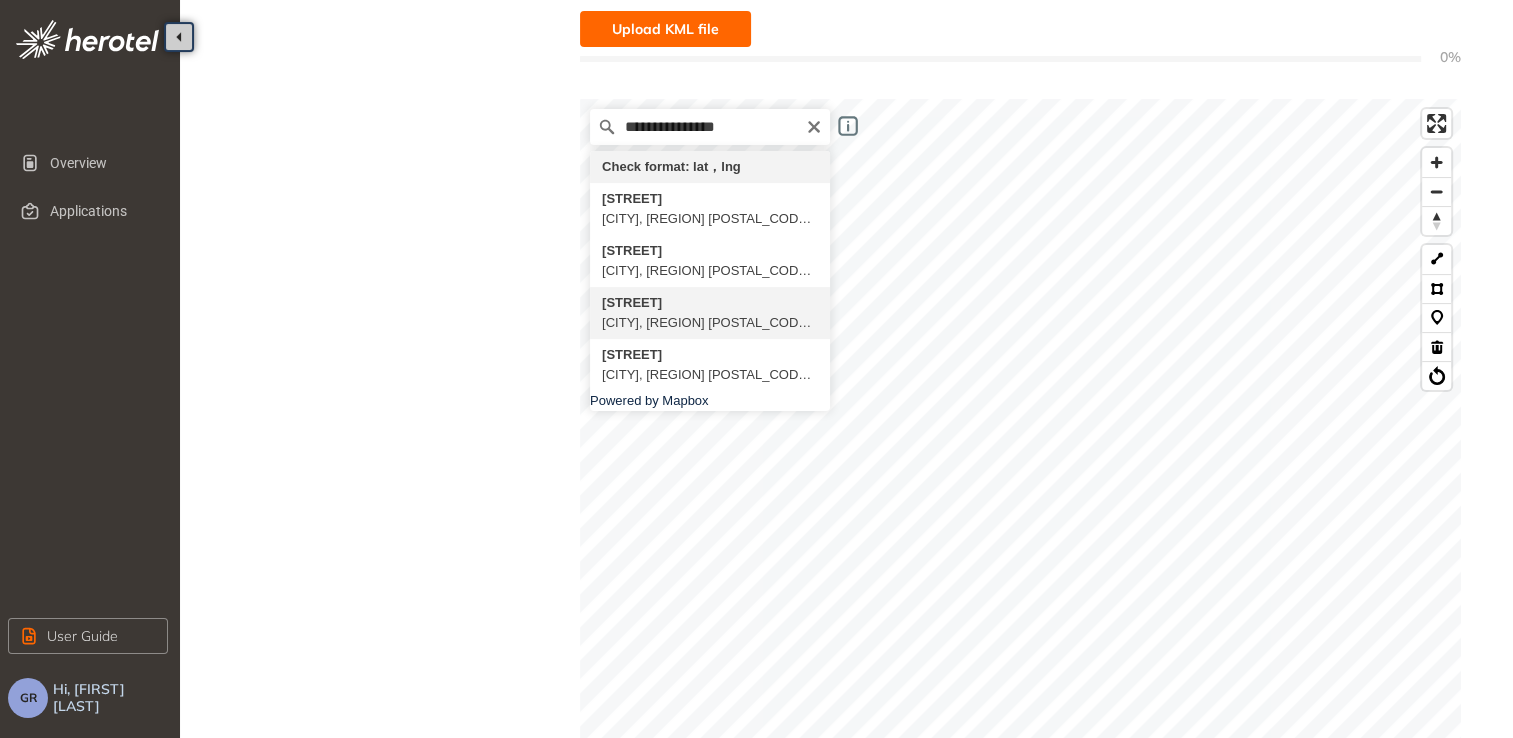 type on "**********" 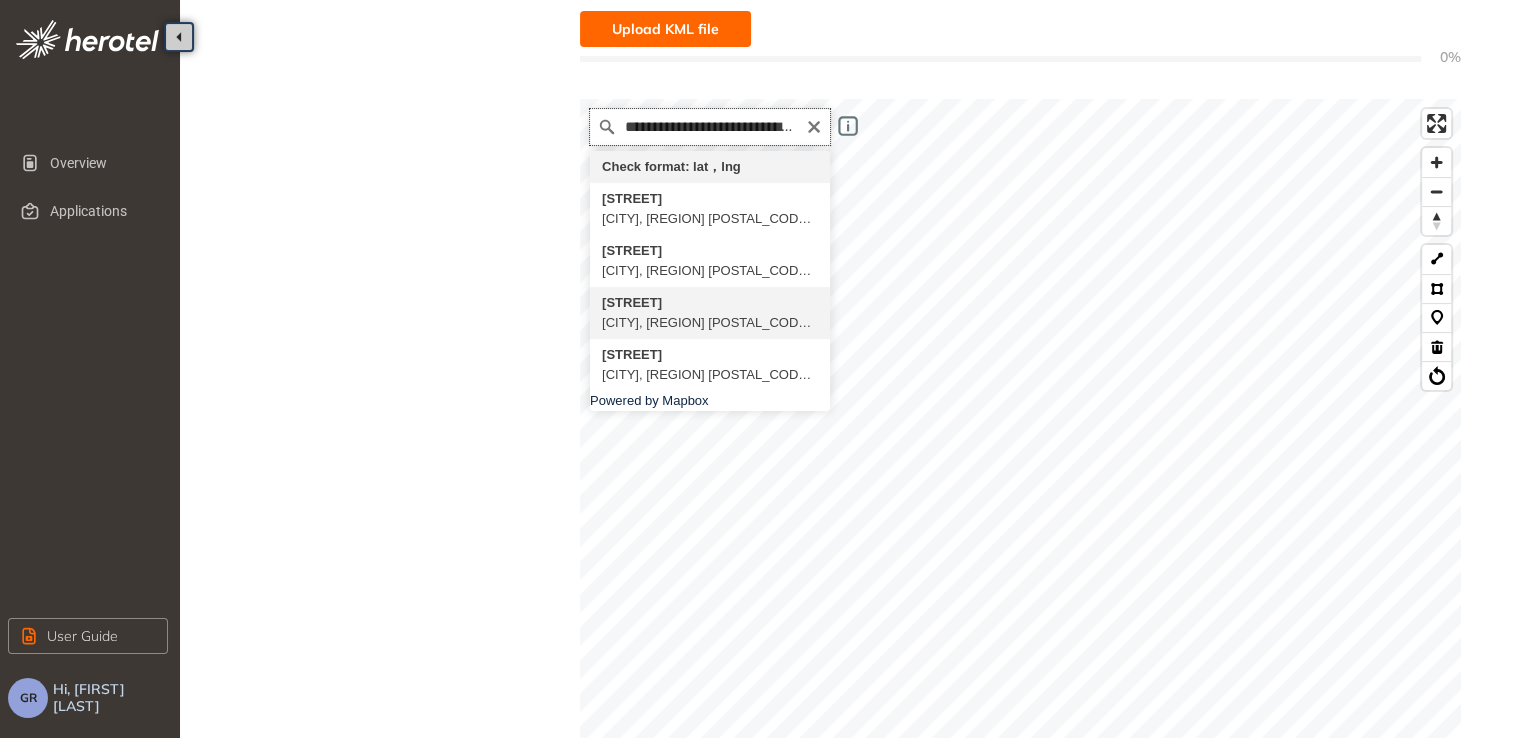 scroll, scrollTop: 0, scrollLeft: 0, axis: both 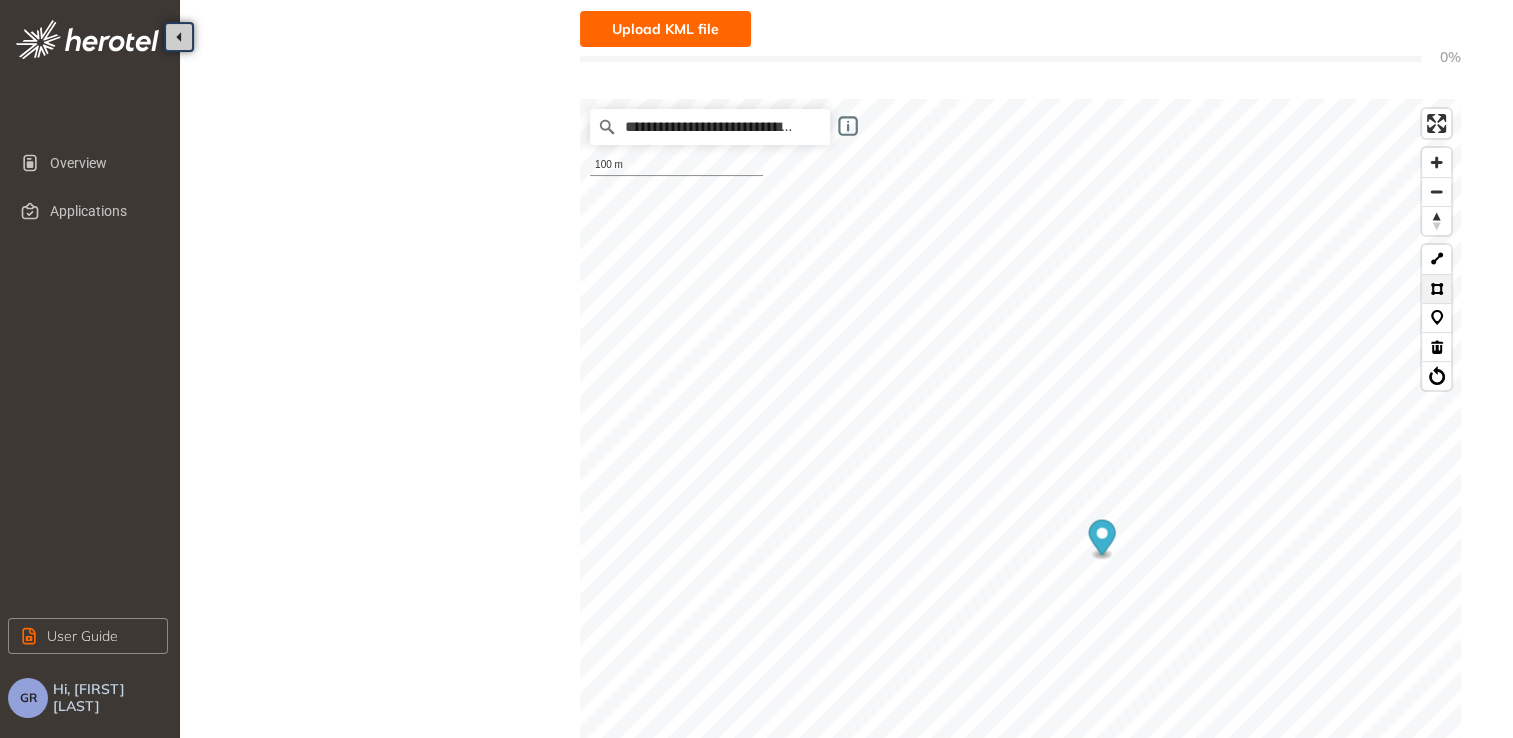 click at bounding box center (1436, 288) 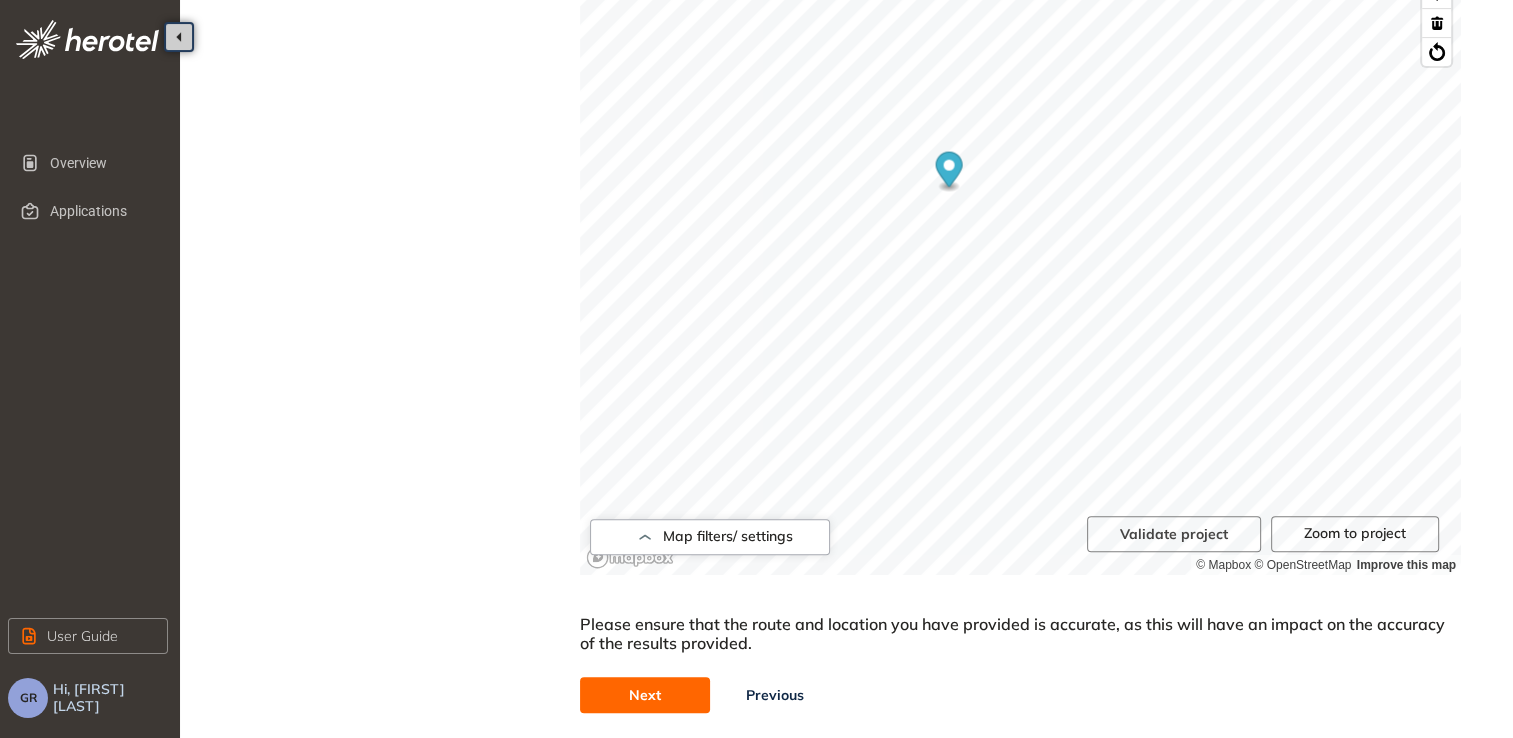 scroll, scrollTop: 740, scrollLeft: 0, axis: vertical 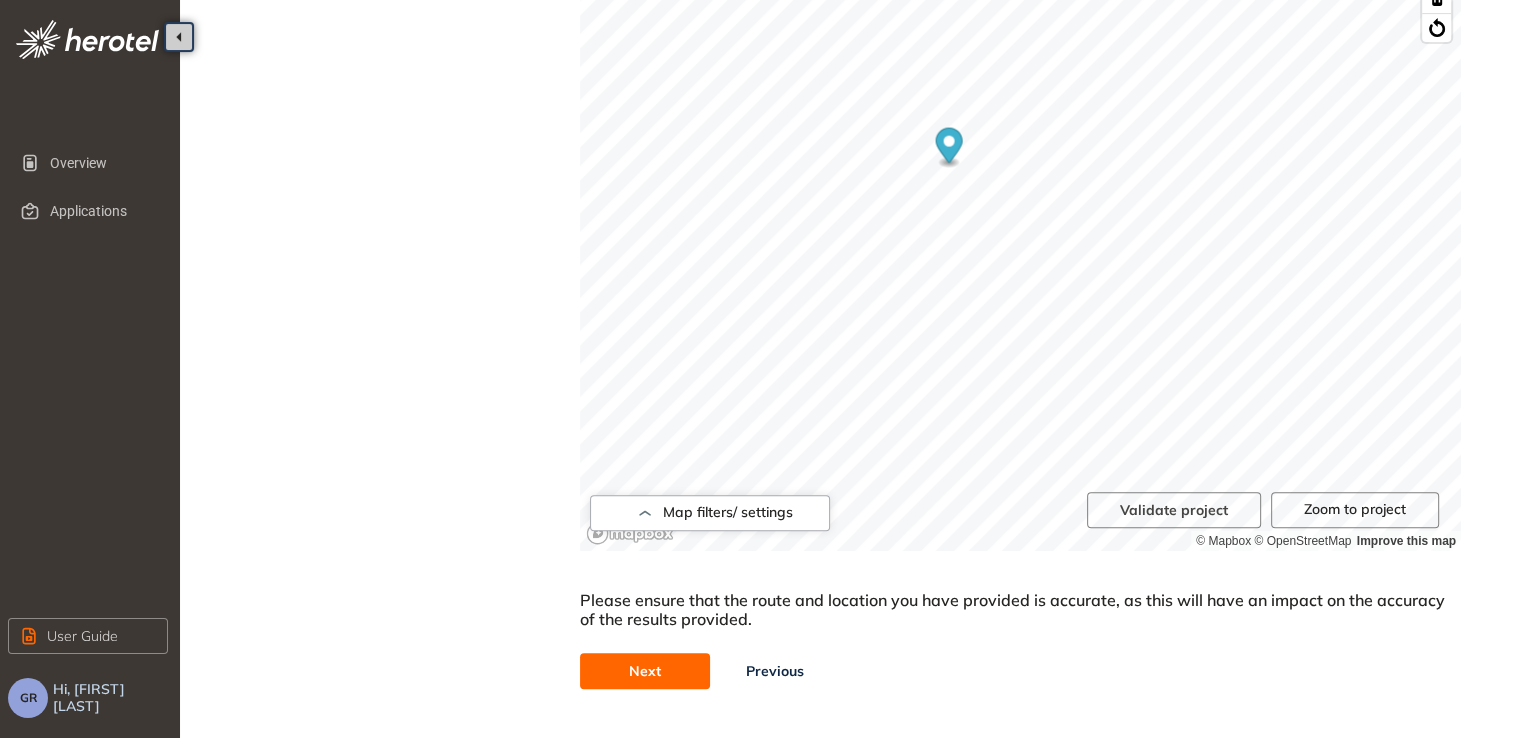 click on "Next" at bounding box center [645, 671] 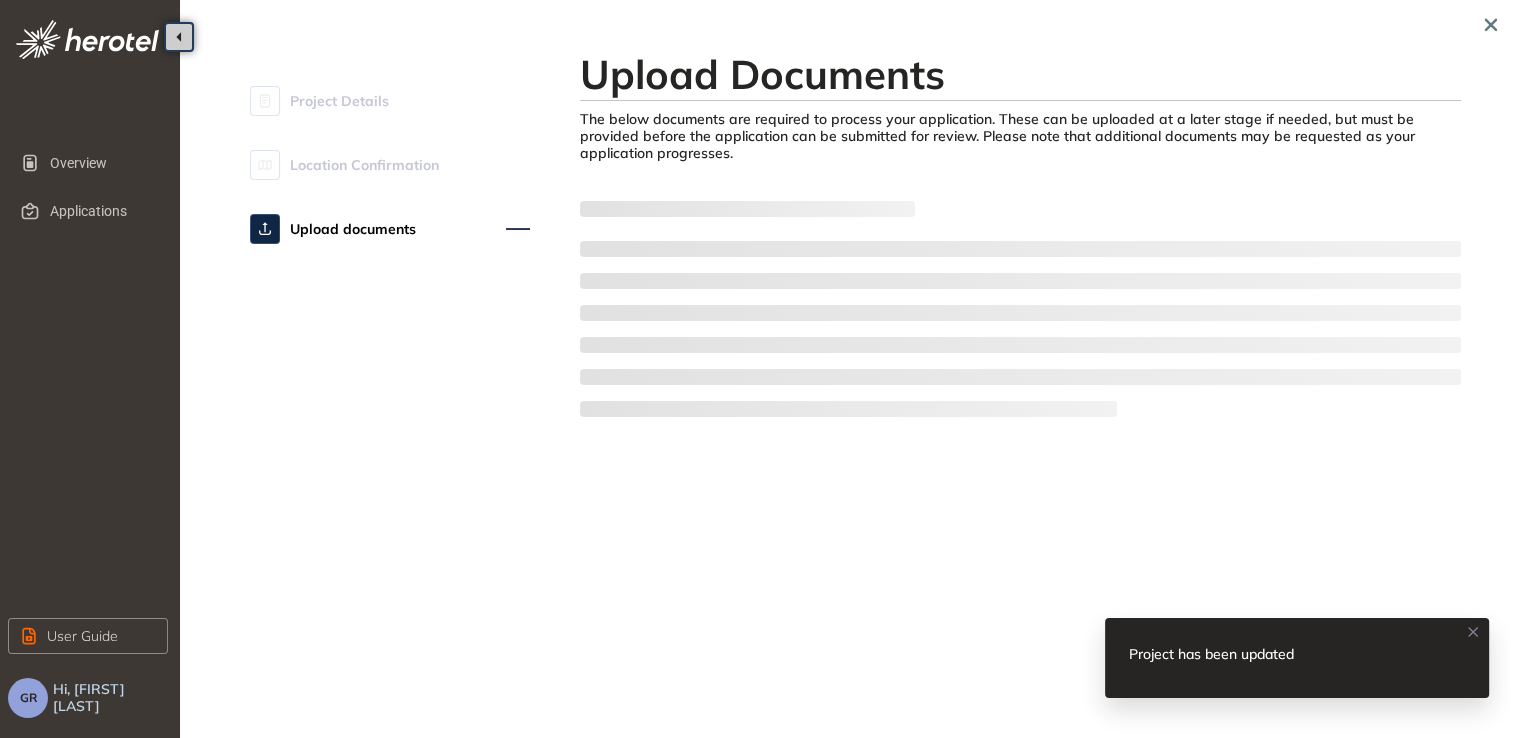 scroll, scrollTop: 0, scrollLeft: 0, axis: both 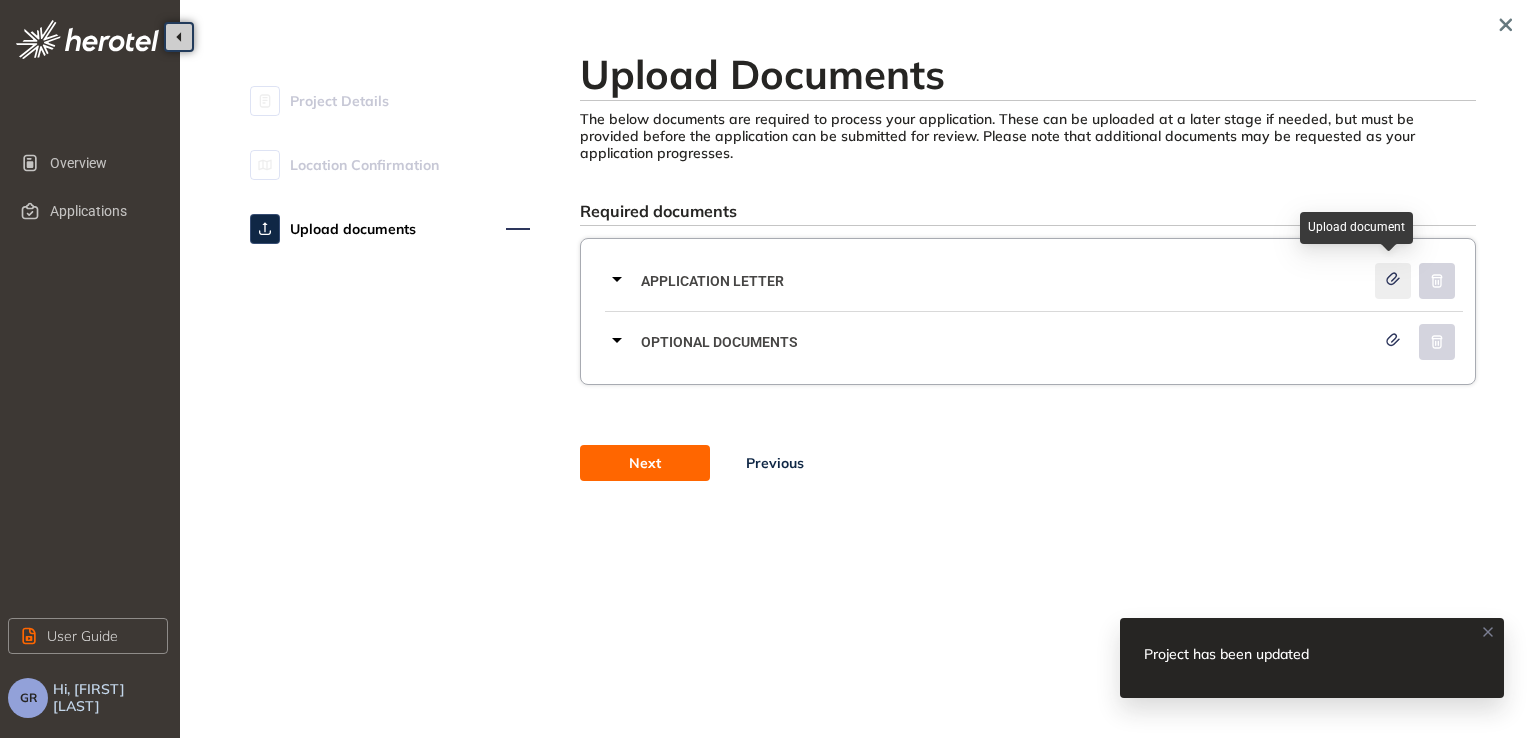 click 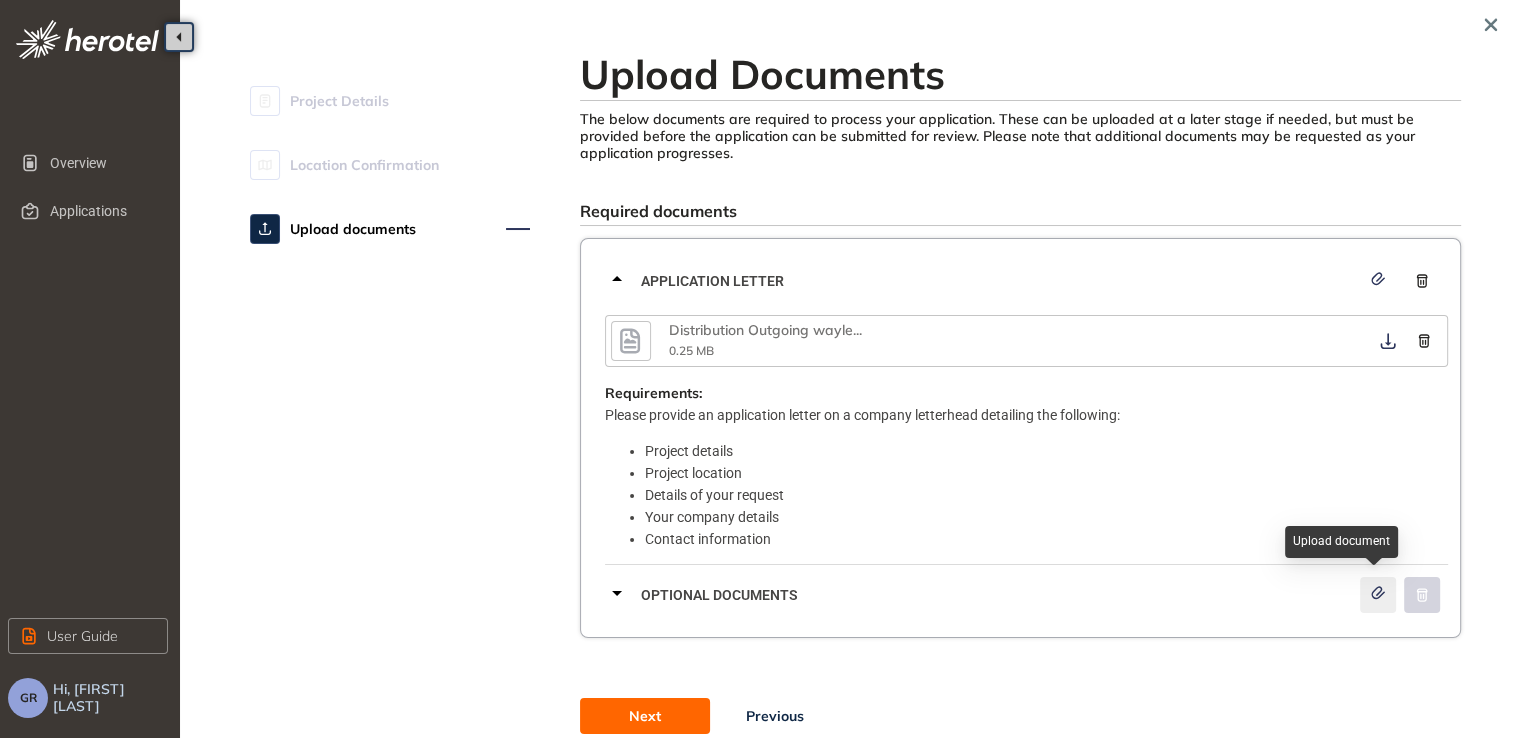 click 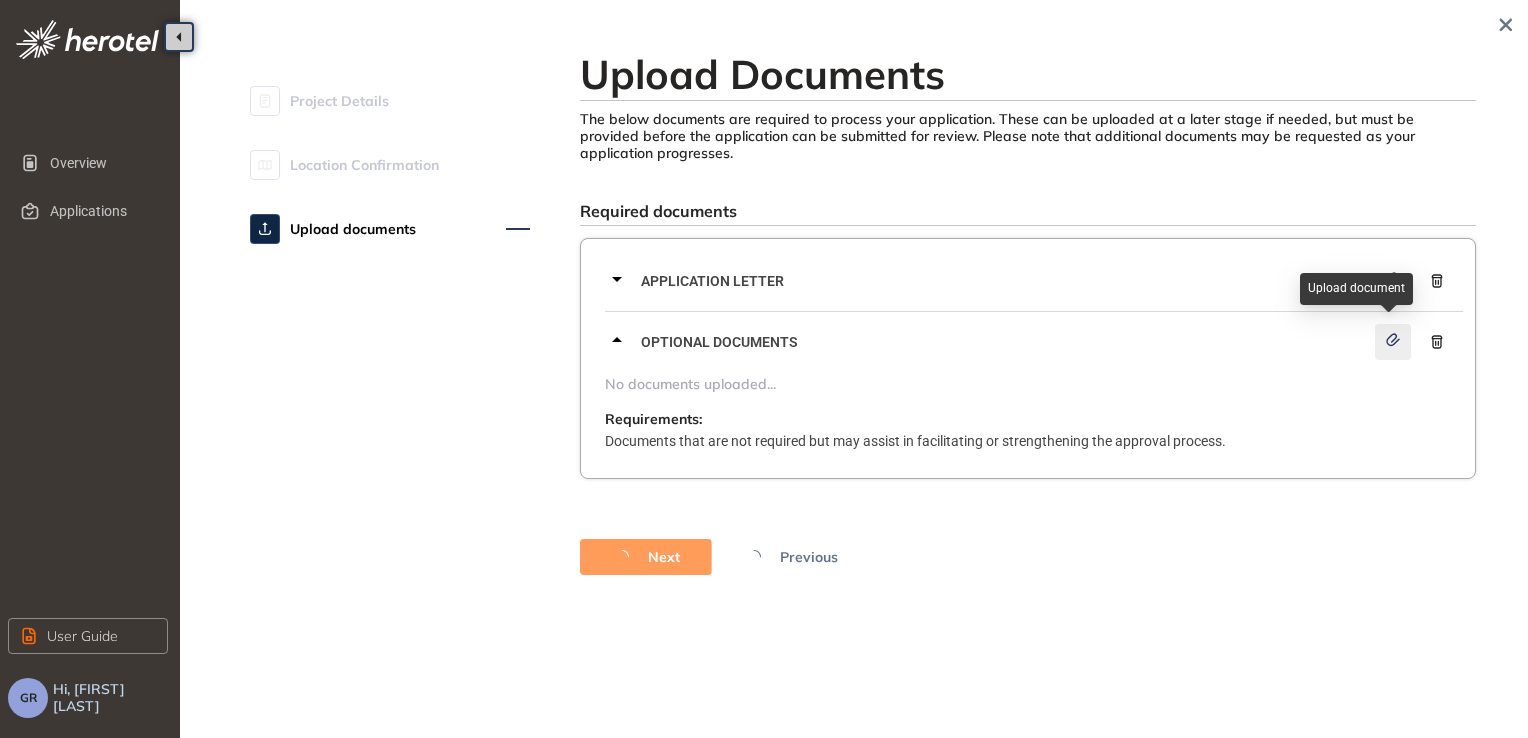 click 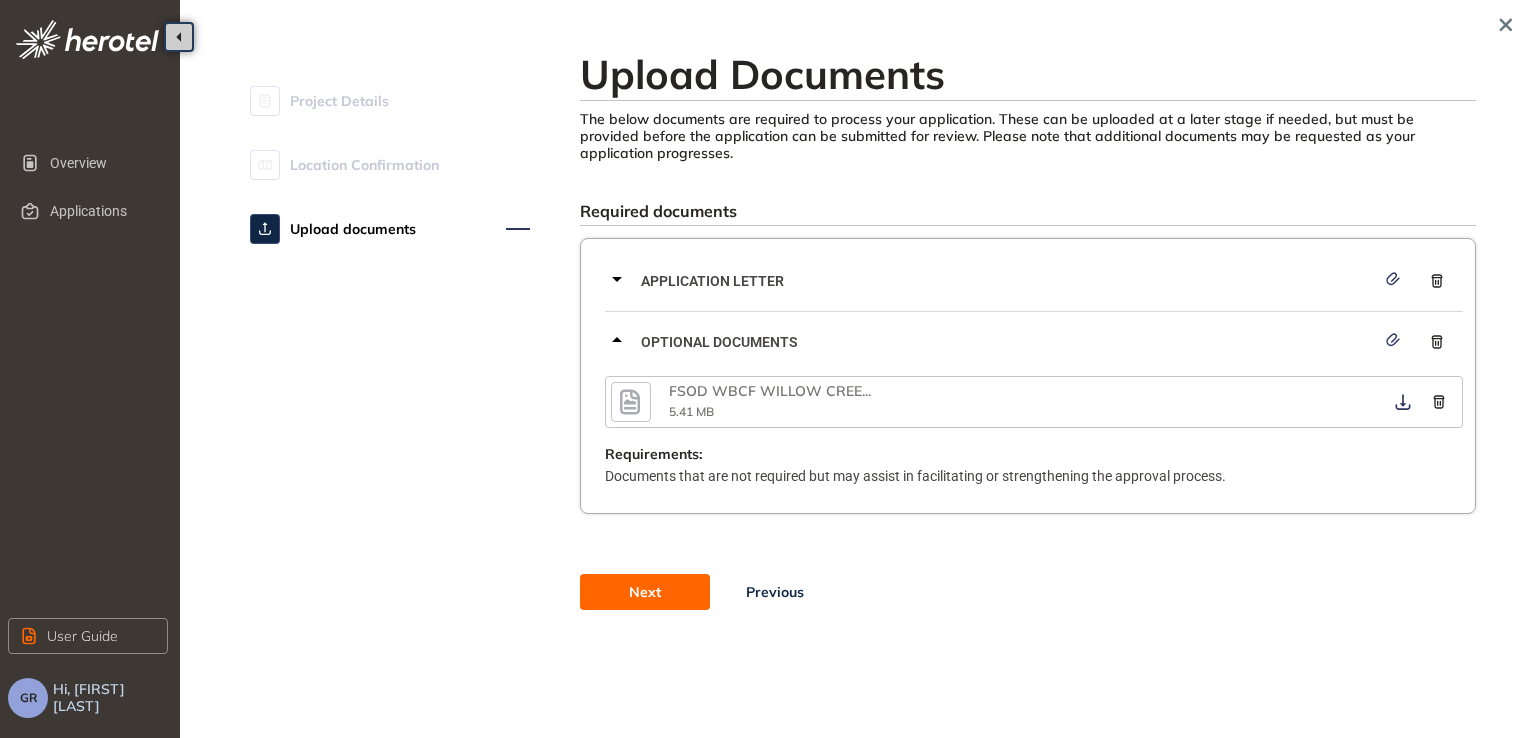 click 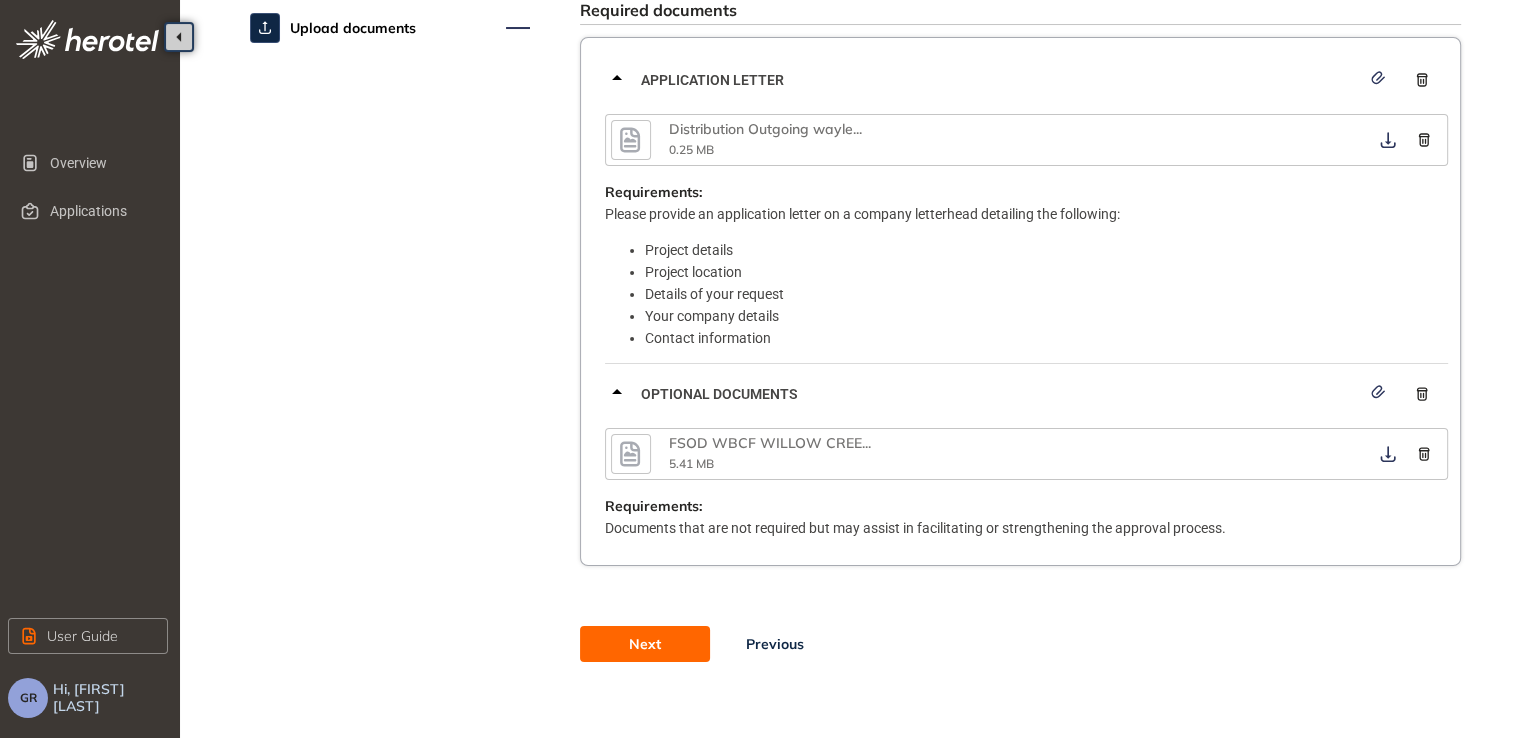 scroll, scrollTop: 212, scrollLeft: 0, axis: vertical 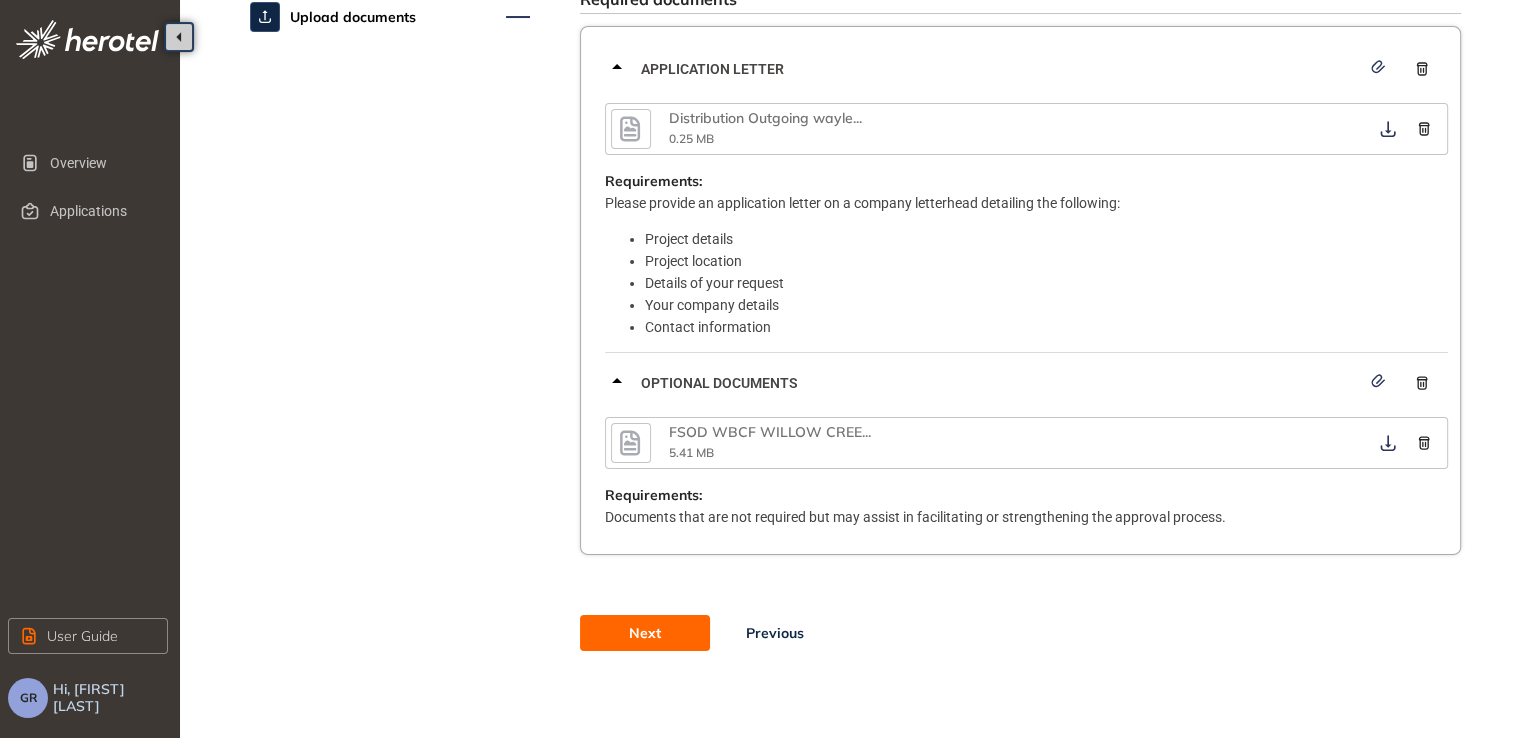 click on "Next" at bounding box center (645, 633) 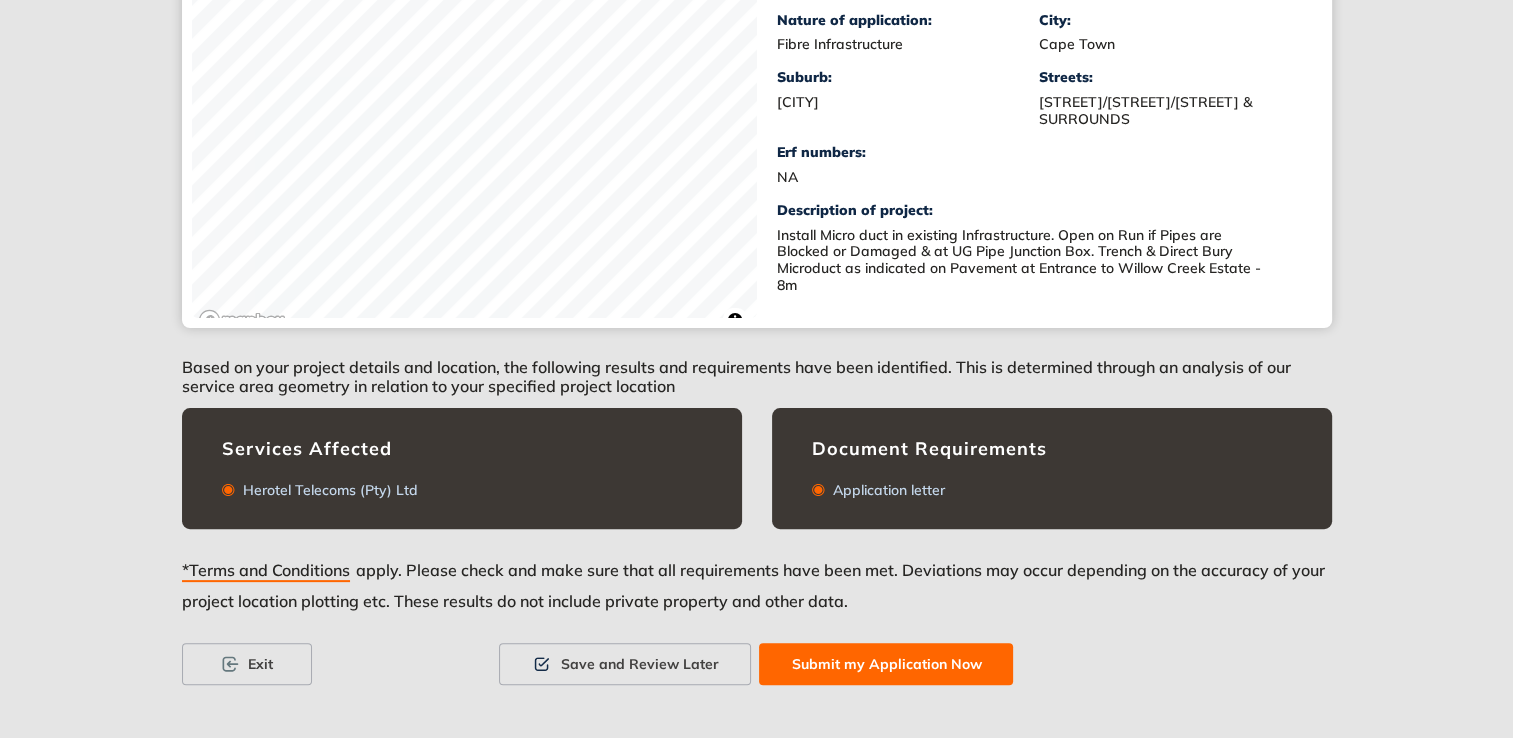 scroll, scrollTop: 438, scrollLeft: 0, axis: vertical 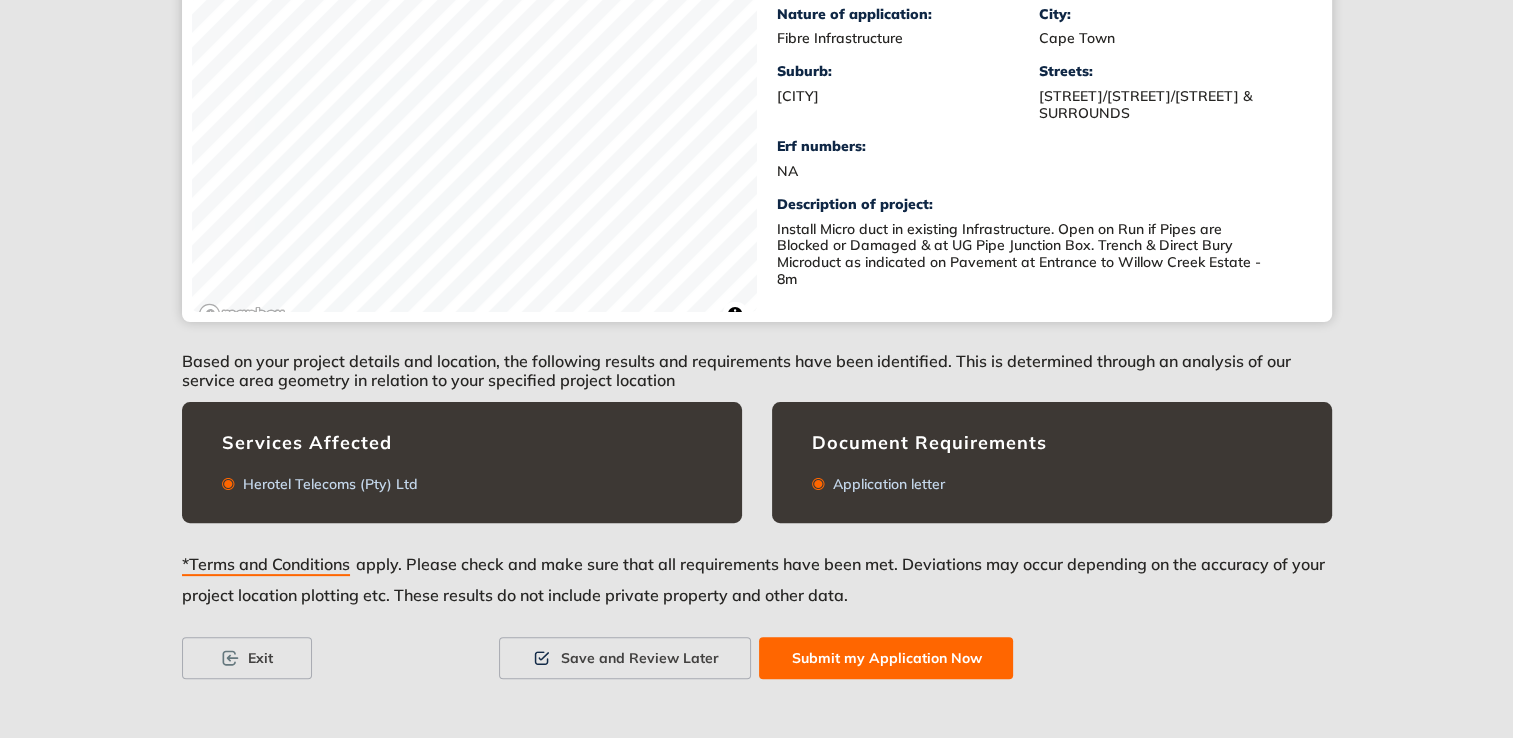 click on "Submit my Application Now" at bounding box center [886, 658] 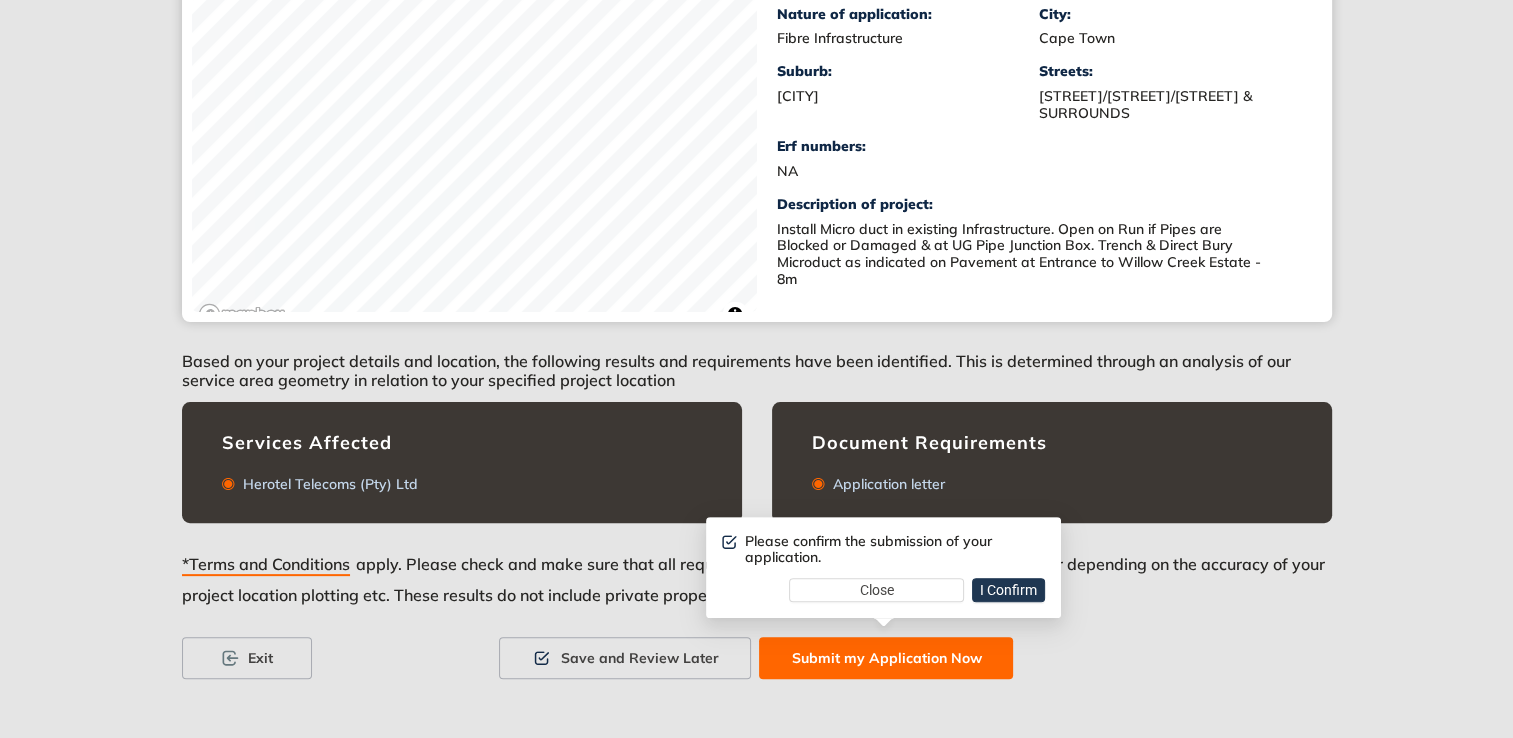 click on "I Confirm" at bounding box center [1008, 590] 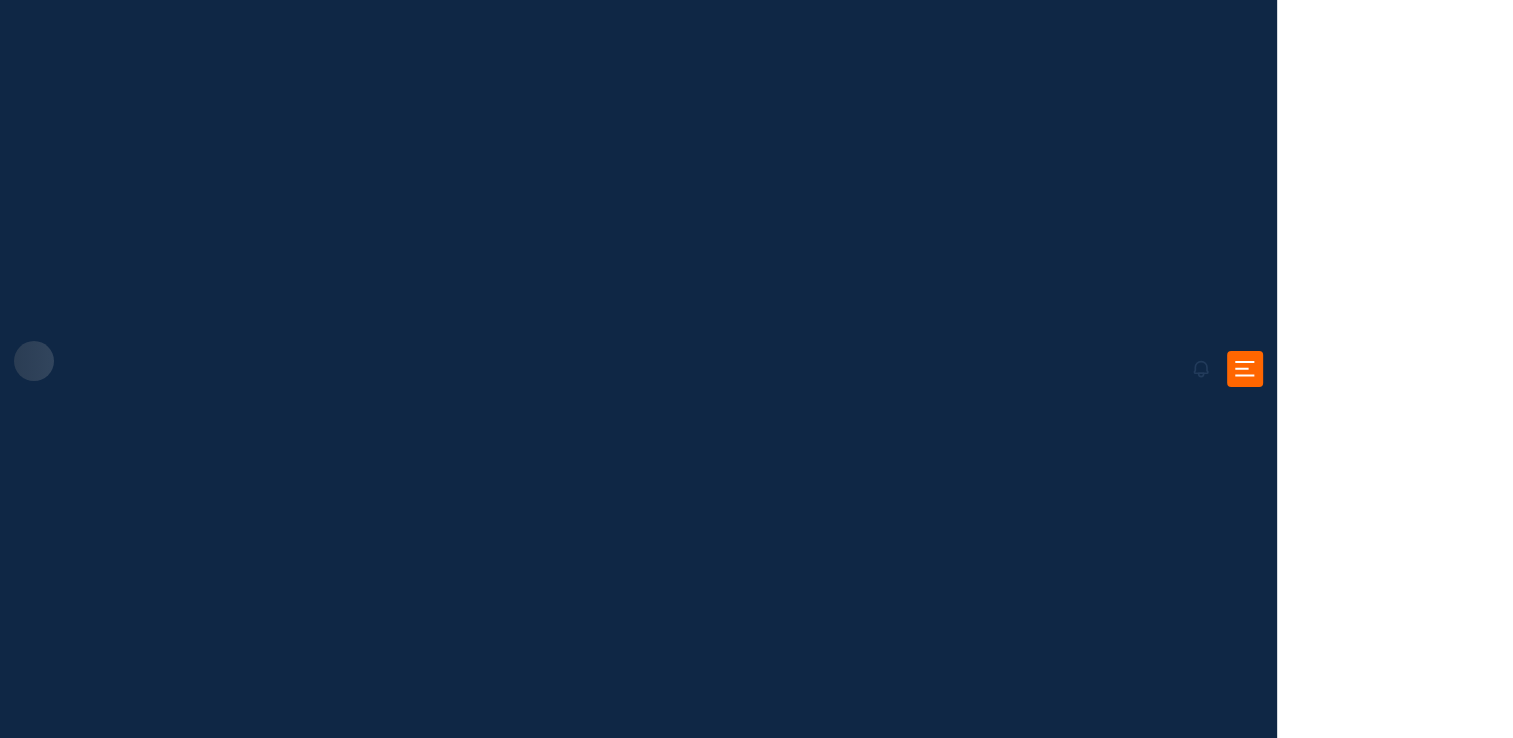 scroll, scrollTop: 0, scrollLeft: 0, axis: both 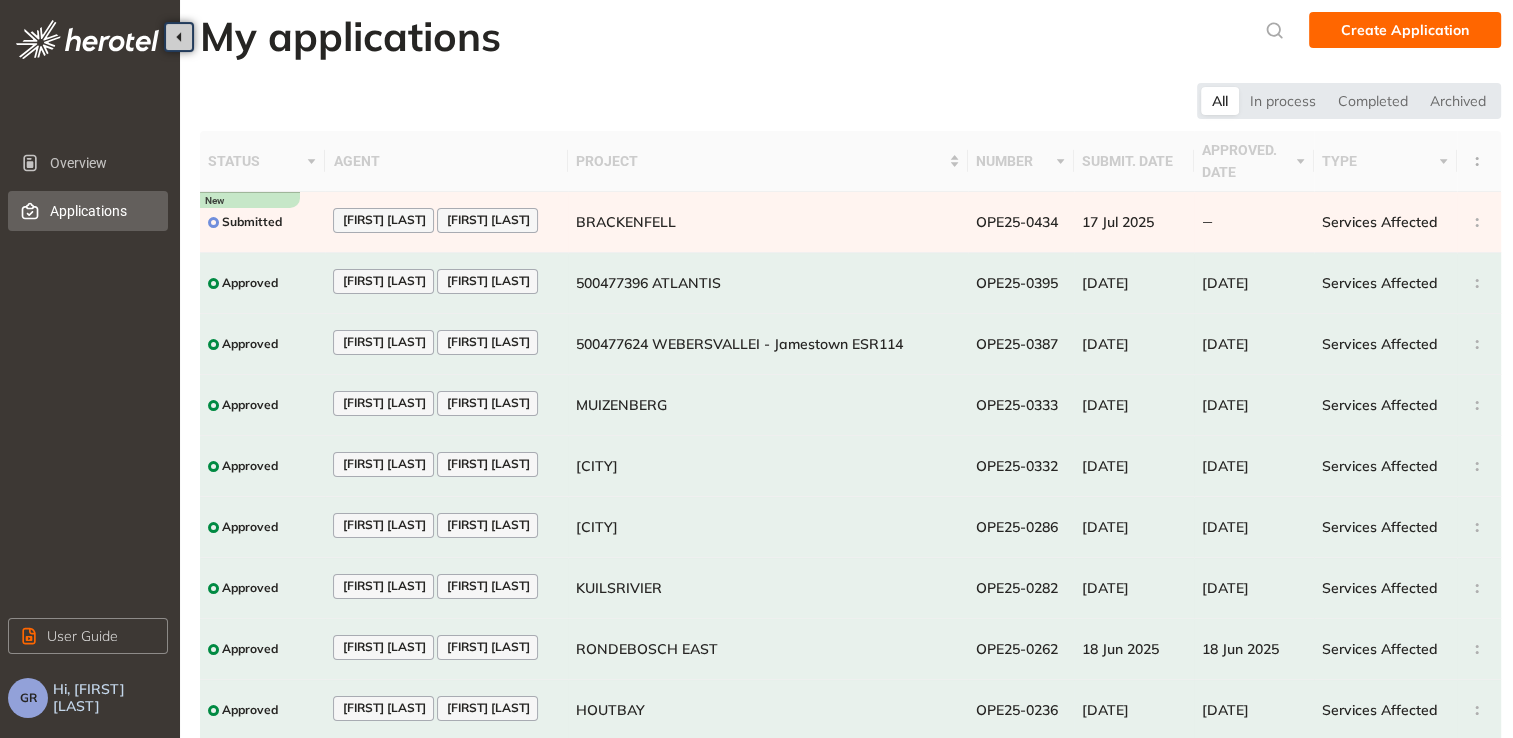 click on "GR" at bounding box center (28, 698) 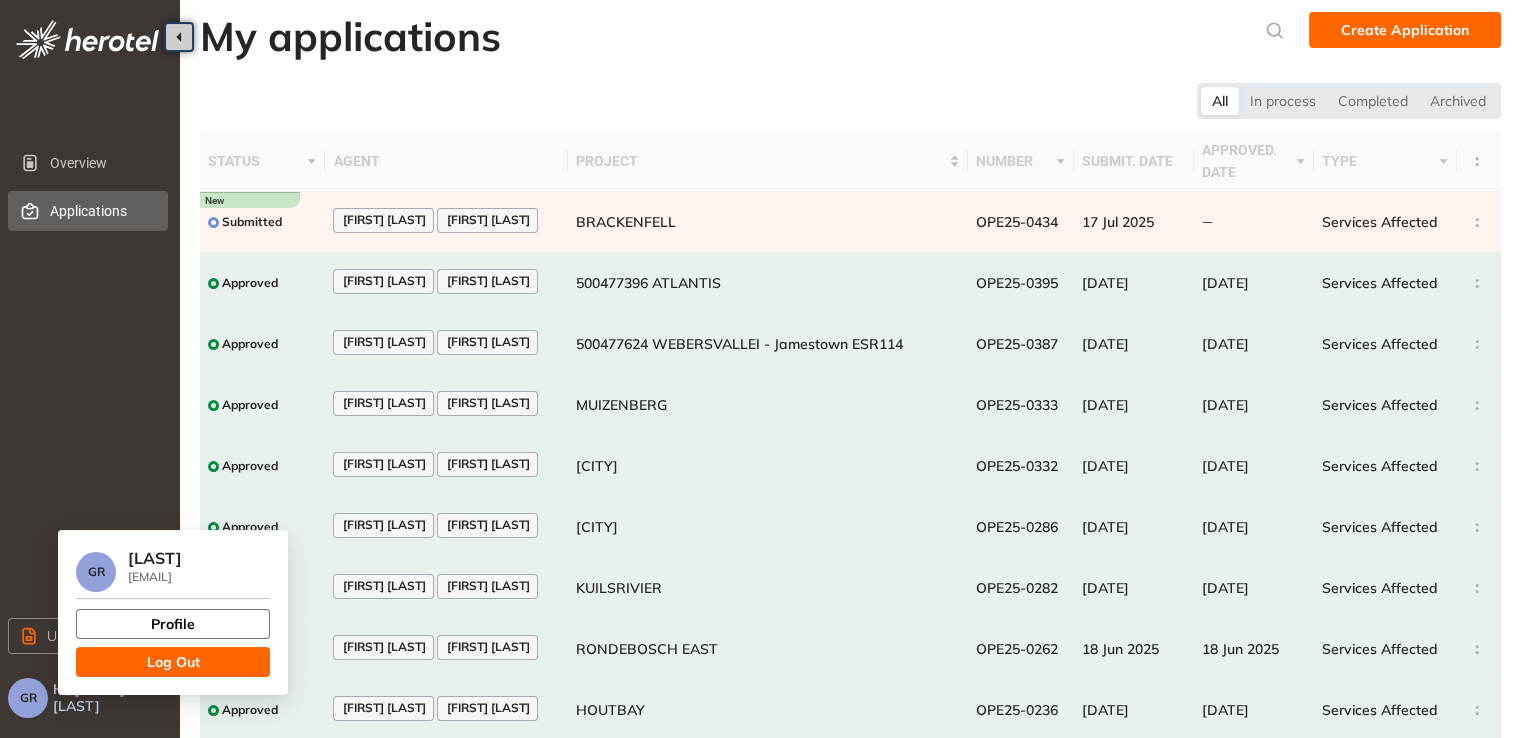 click on "Profile" at bounding box center [173, 624] 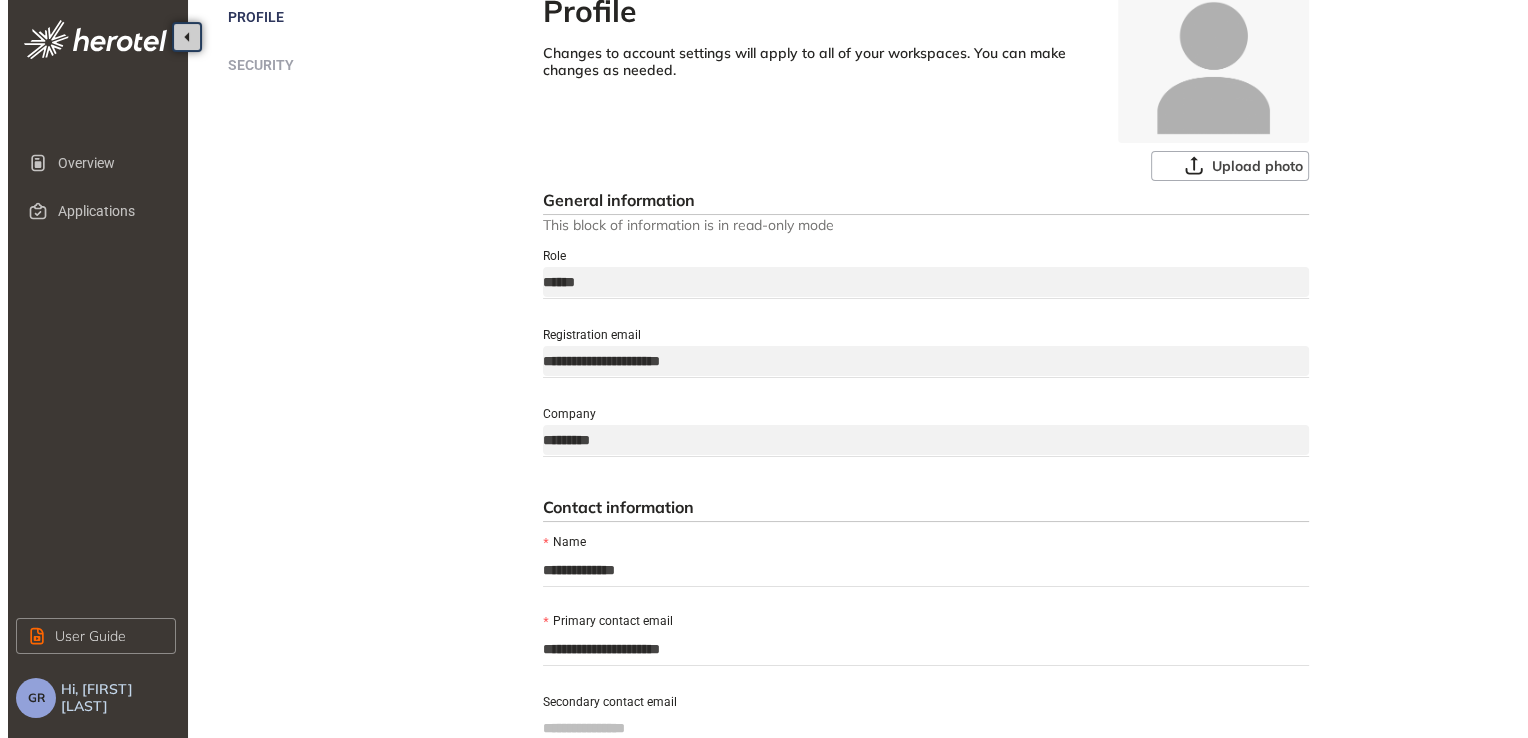 scroll, scrollTop: 0, scrollLeft: 0, axis: both 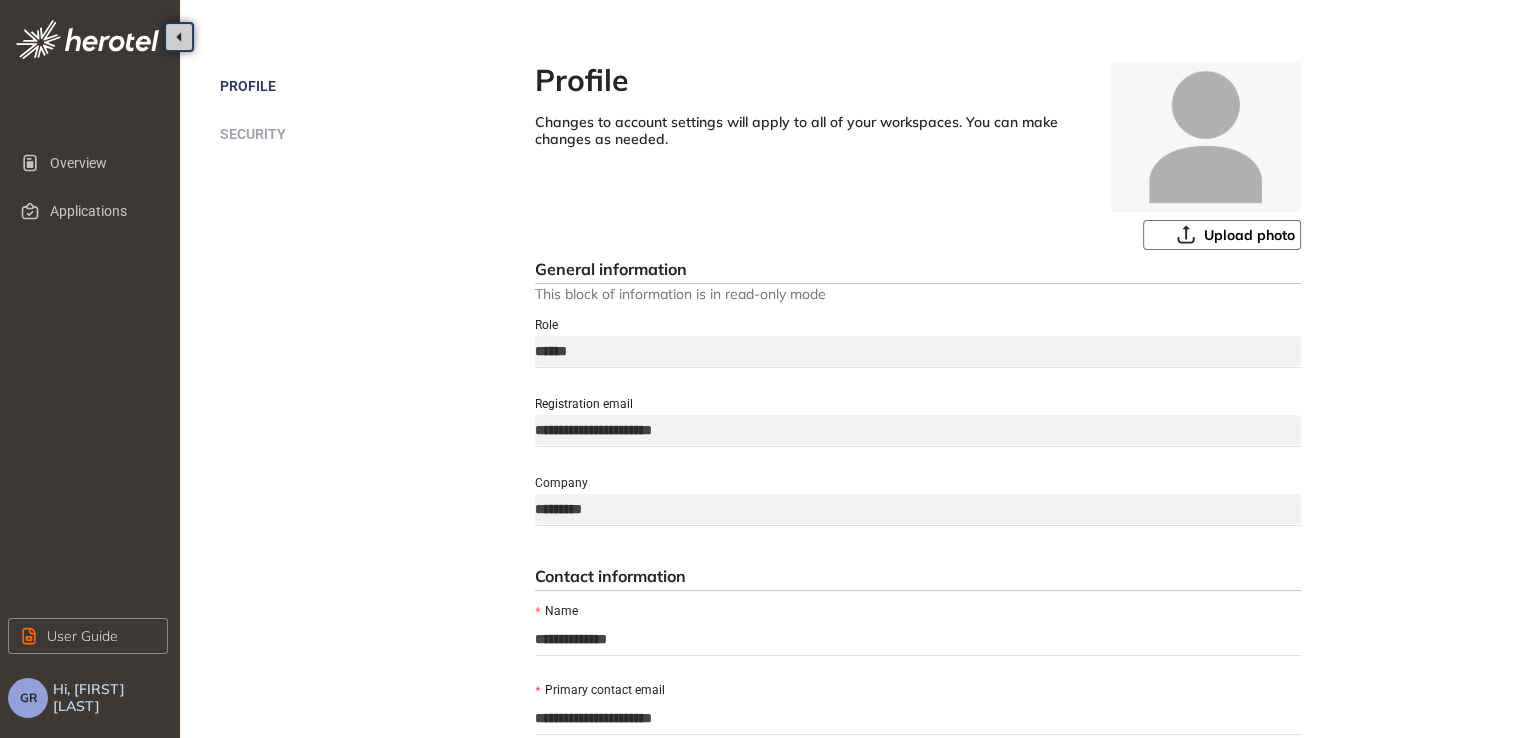 click on "Upload photo" at bounding box center [1249, 235] 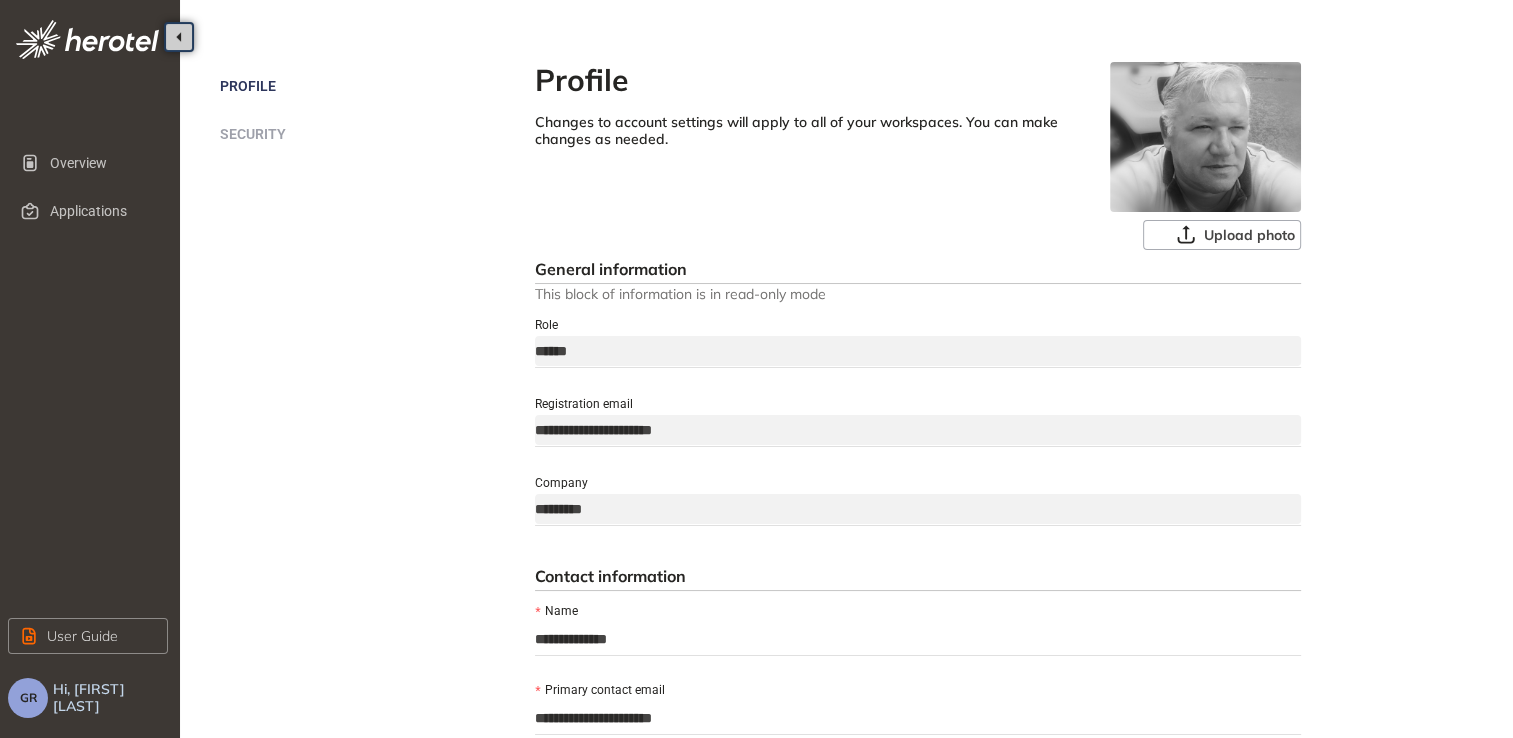 click on "Security" at bounding box center [253, 134] 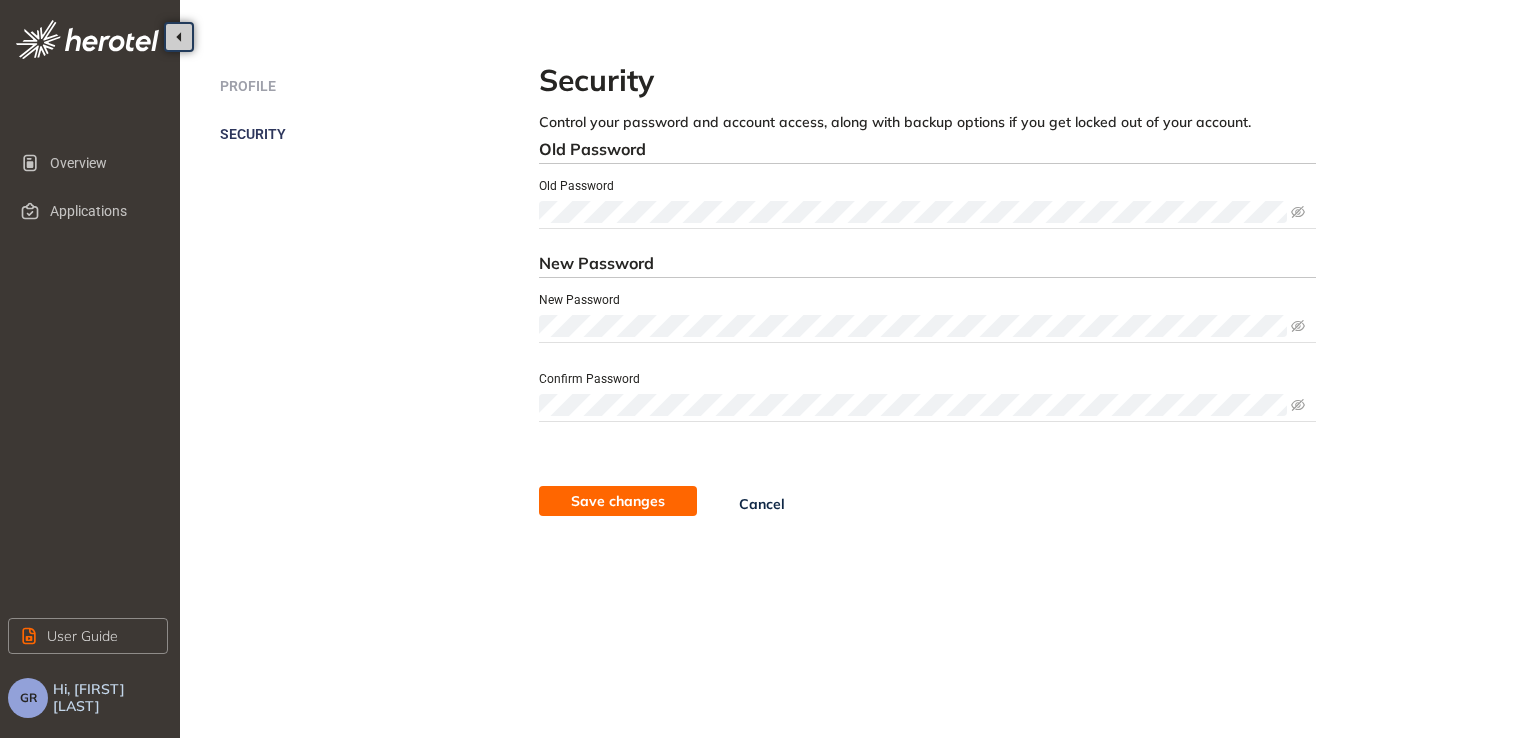 click on "Old Password" at bounding box center (592, 149) 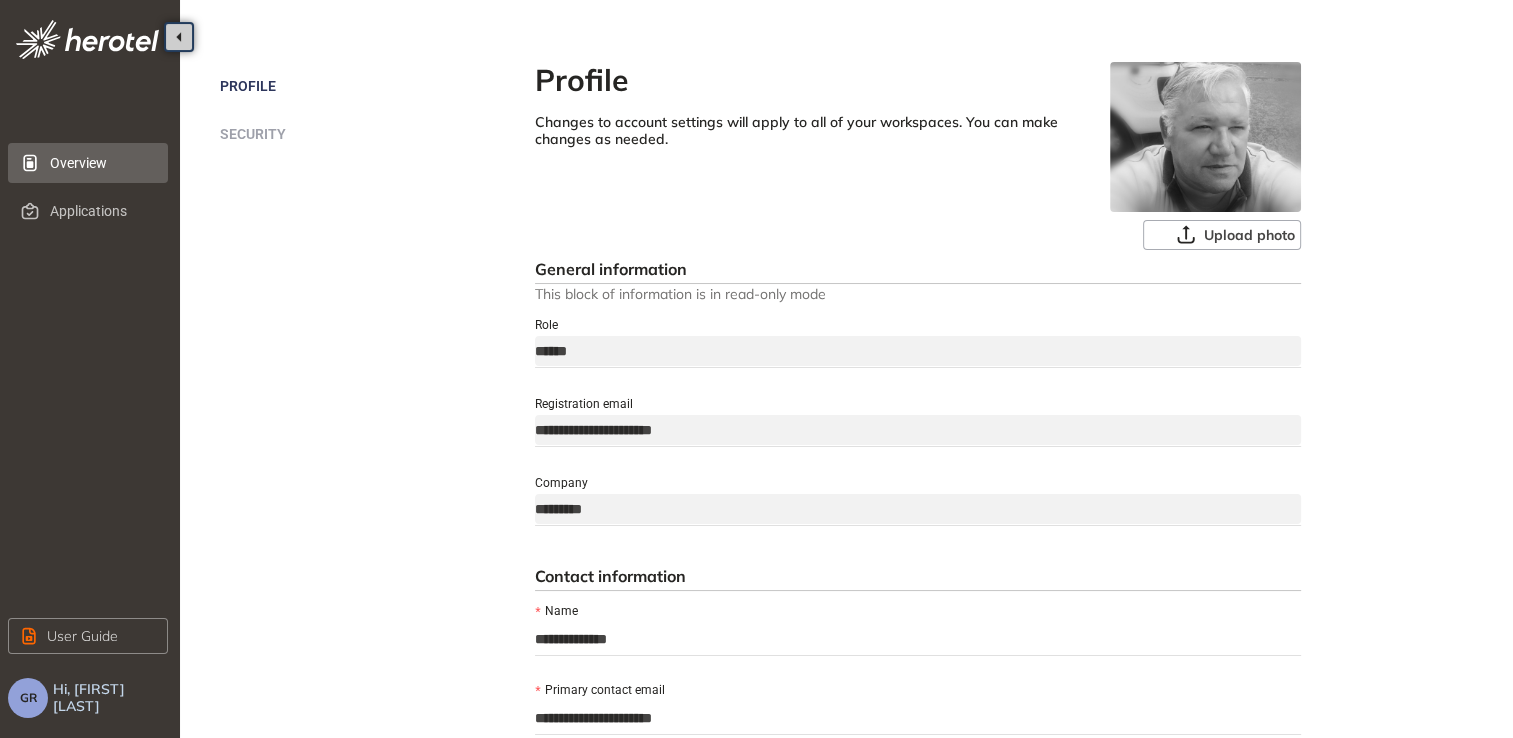 click on "Overview" at bounding box center (101, 163) 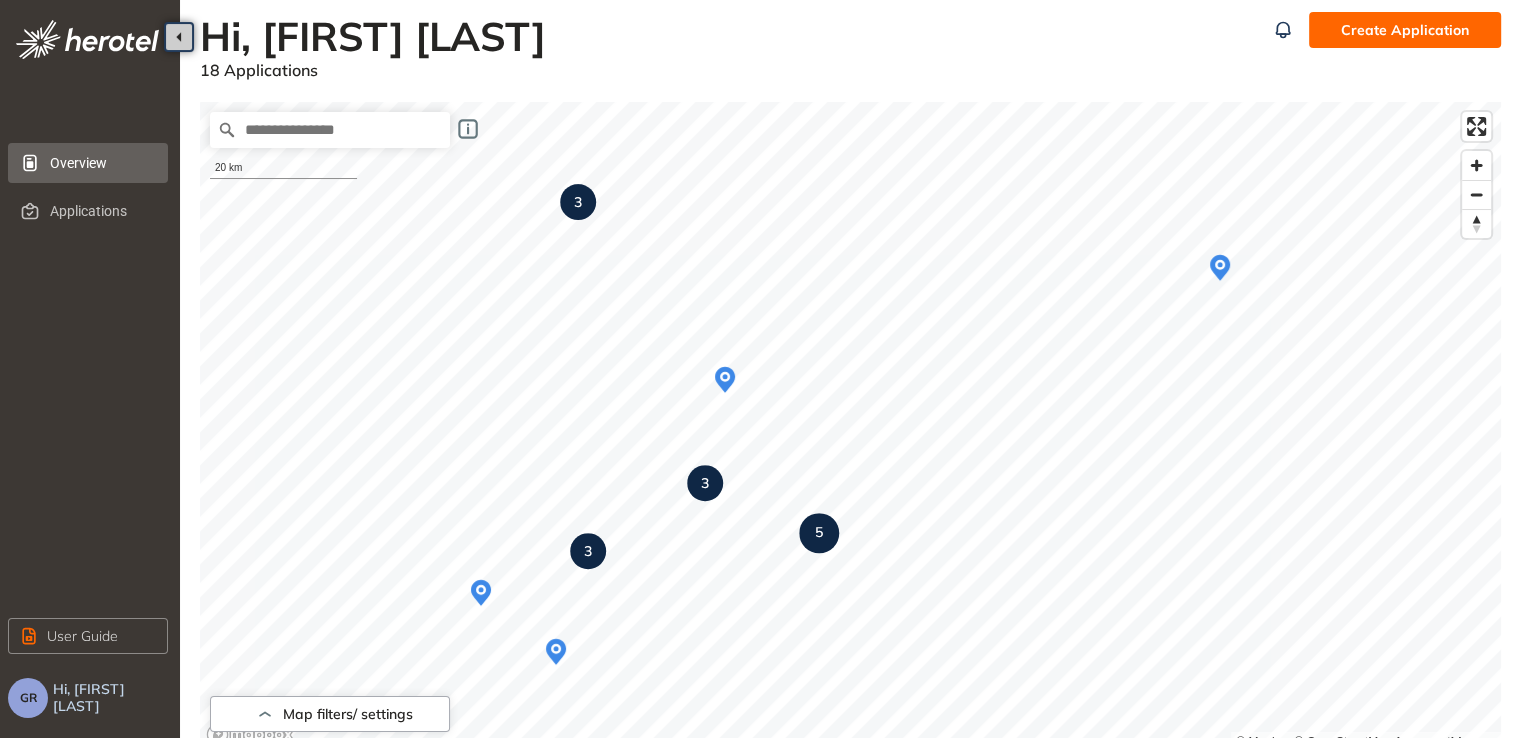 click on "GR" at bounding box center (28, 698) 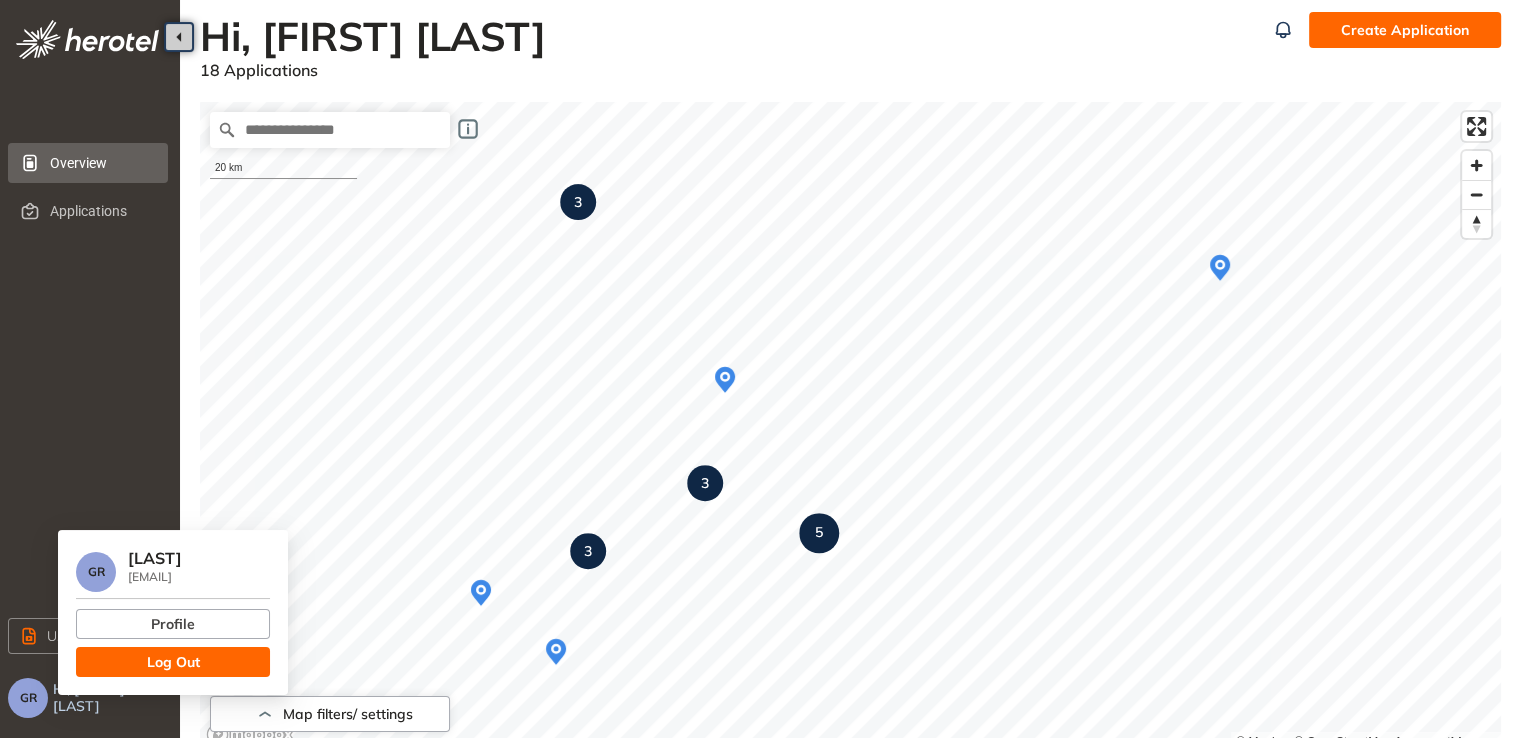 click on "Log Out" at bounding box center [173, 662] 